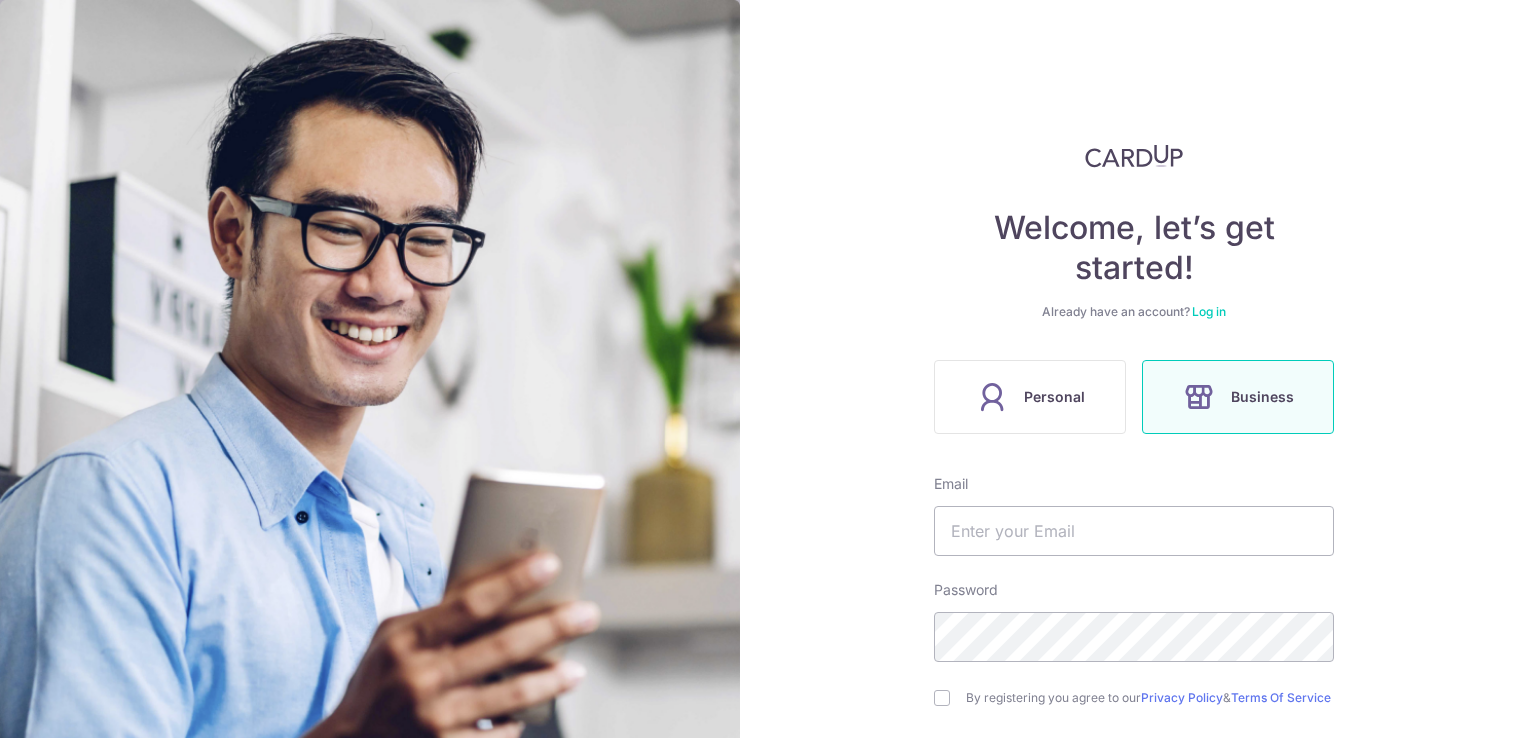 scroll, scrollTop: 0, scrollLeft: 0, axis: both 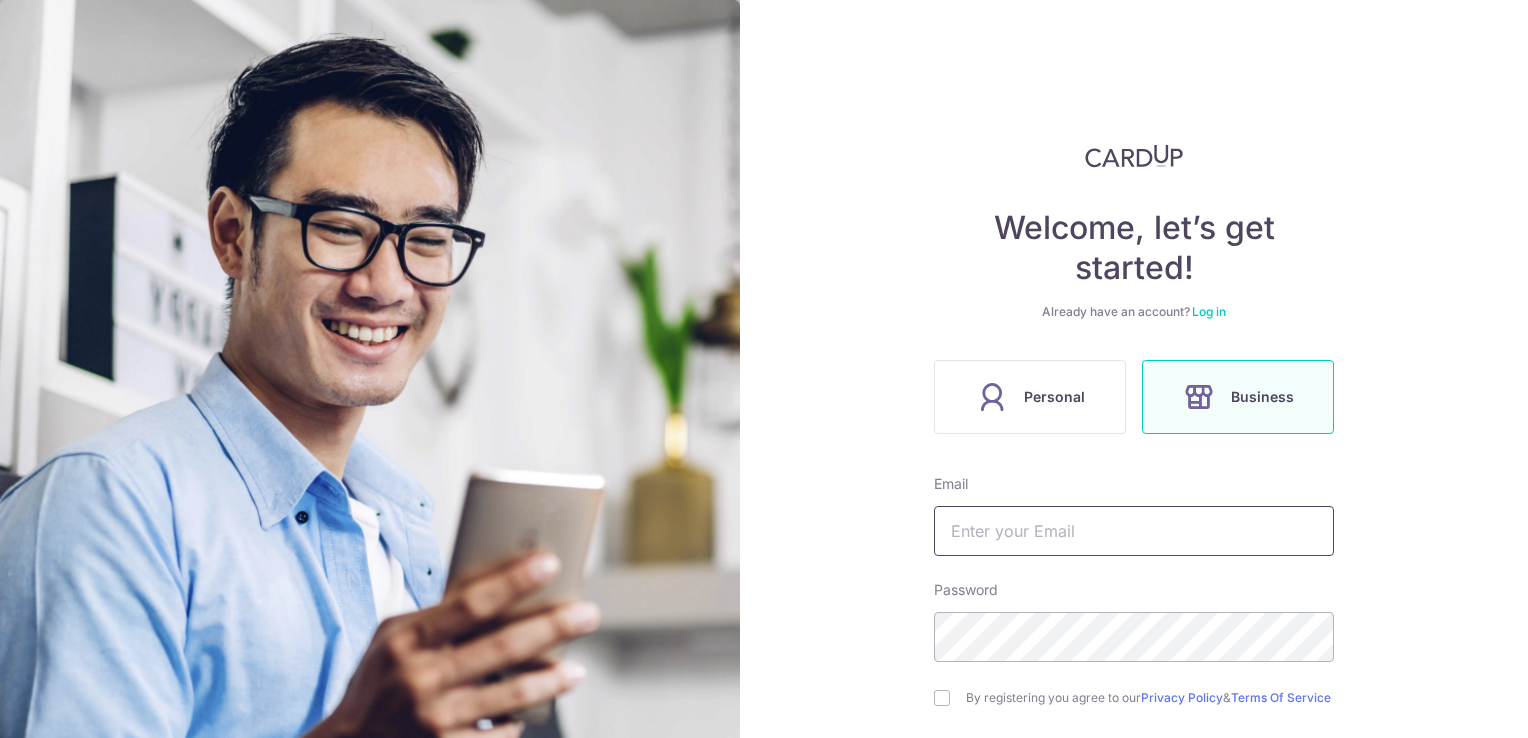 click at bounding box center [1134, 531] 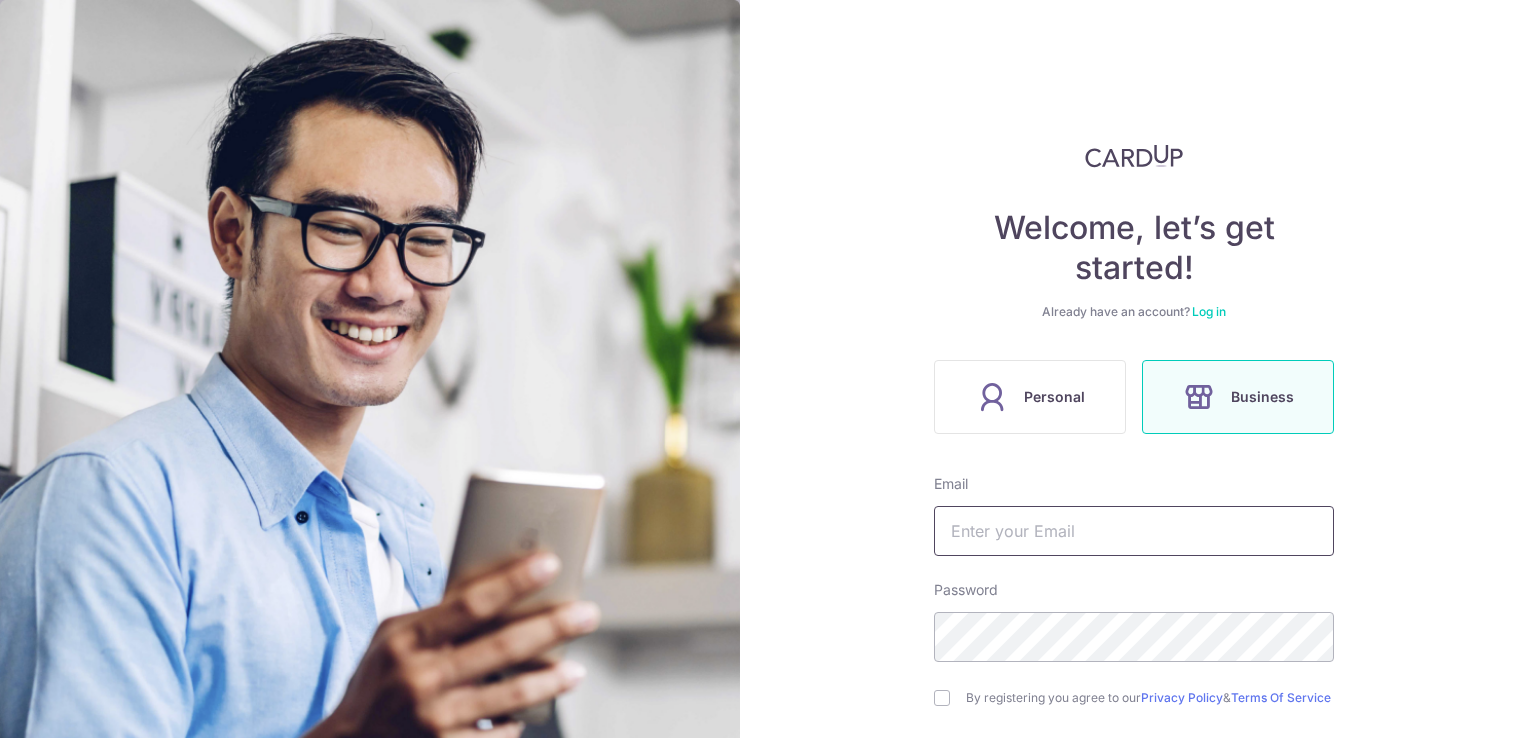 type on "[EMAIL]" 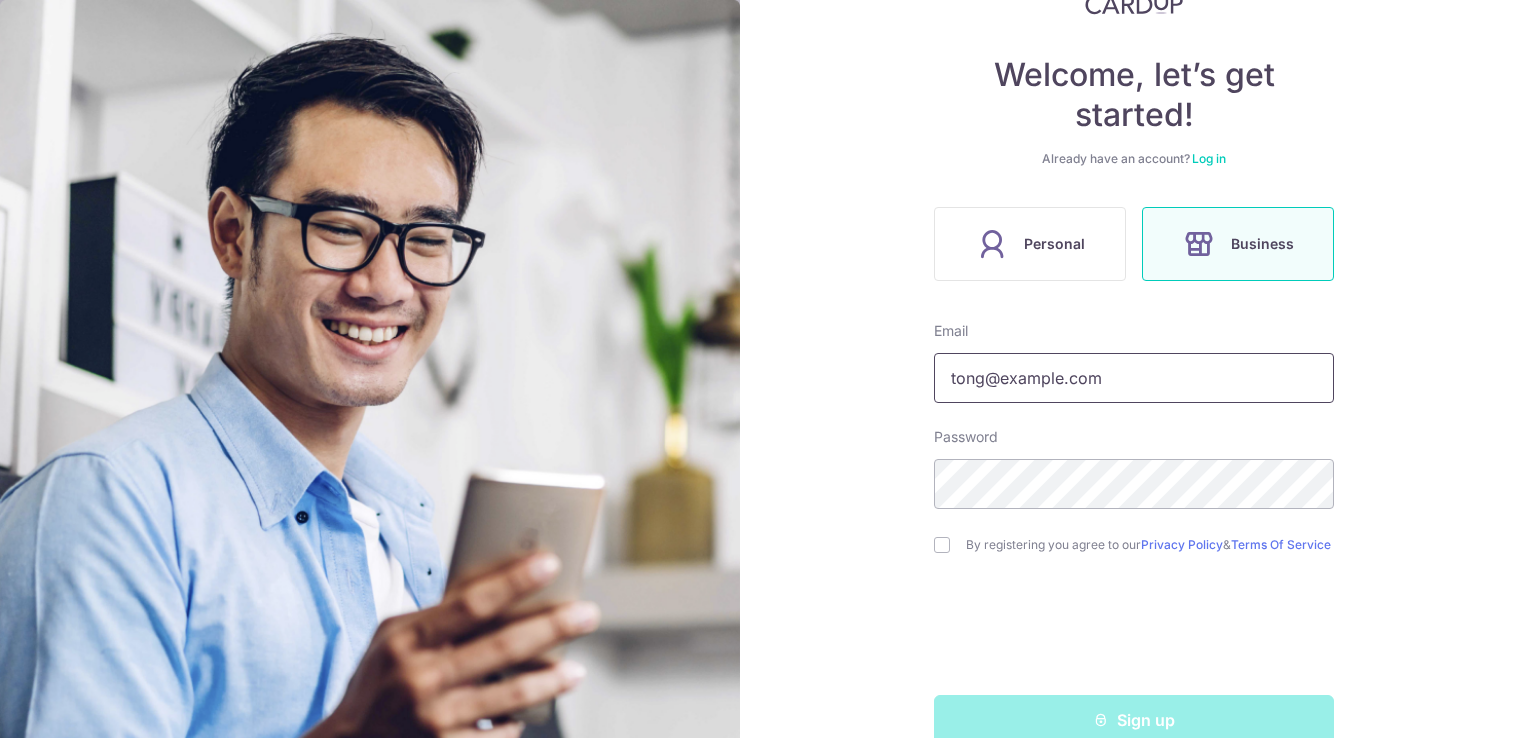 scroll, scrollTop: 199, scrollLeft: 0, axis: vertical 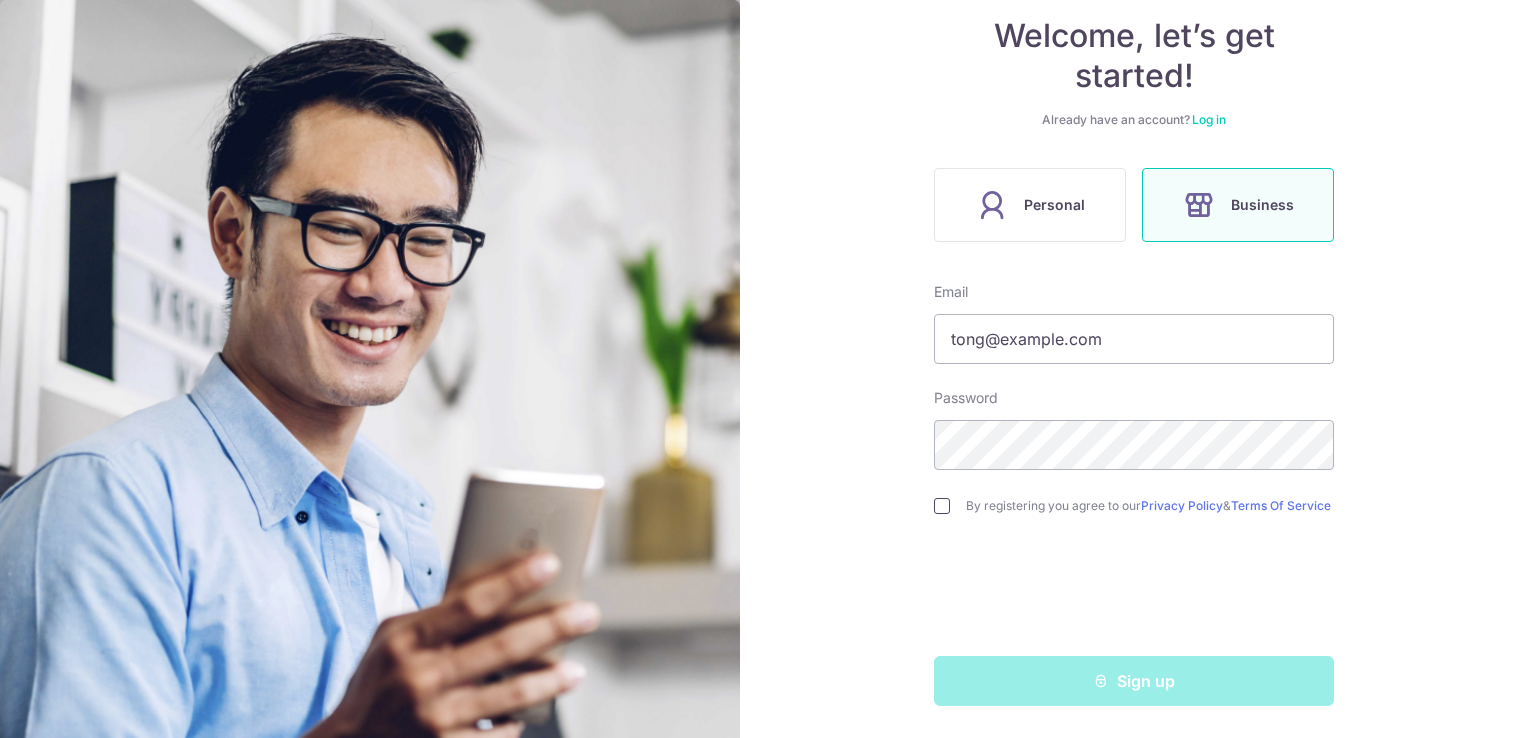 click at bounding box center [942, 506] 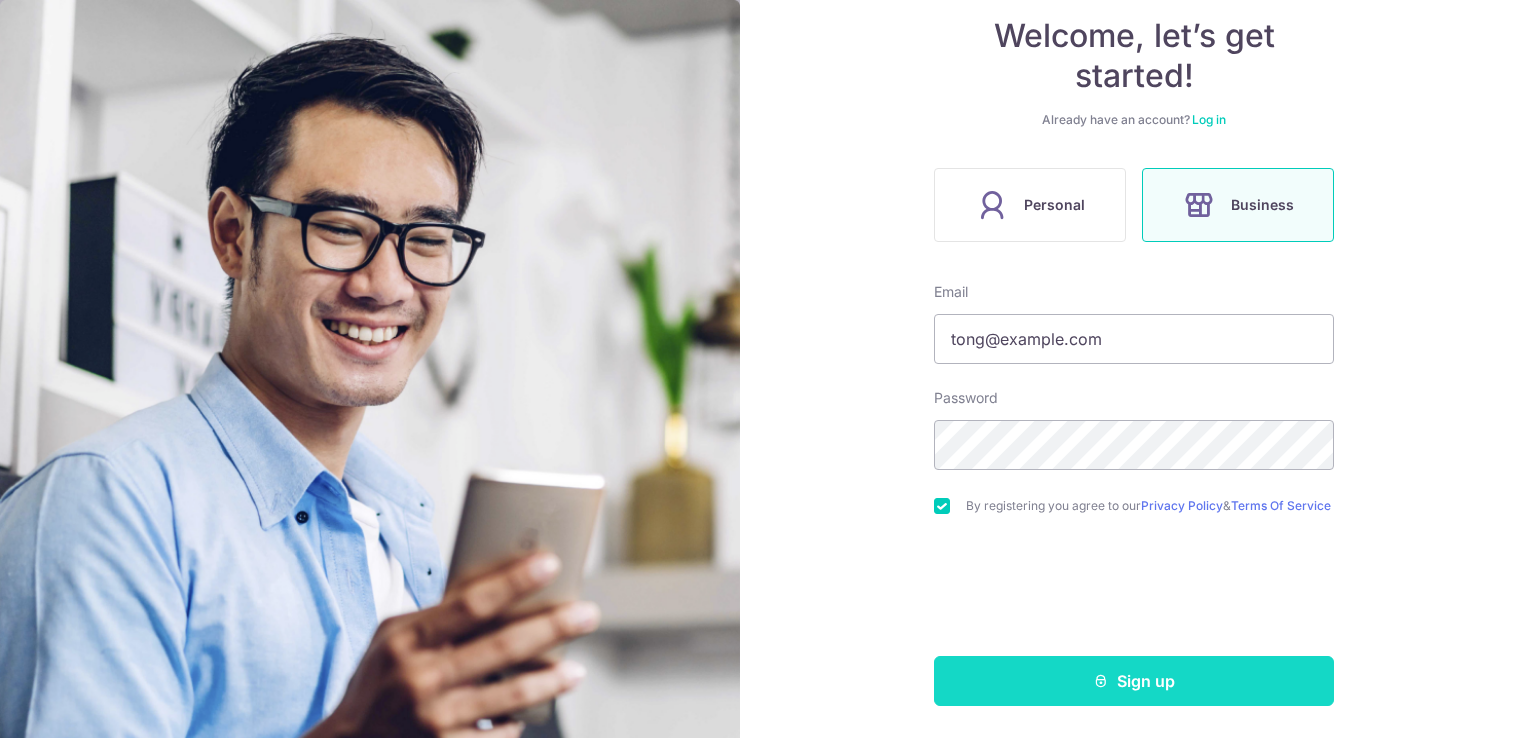 click on "Sign up" at bounding box center [1134, 681] 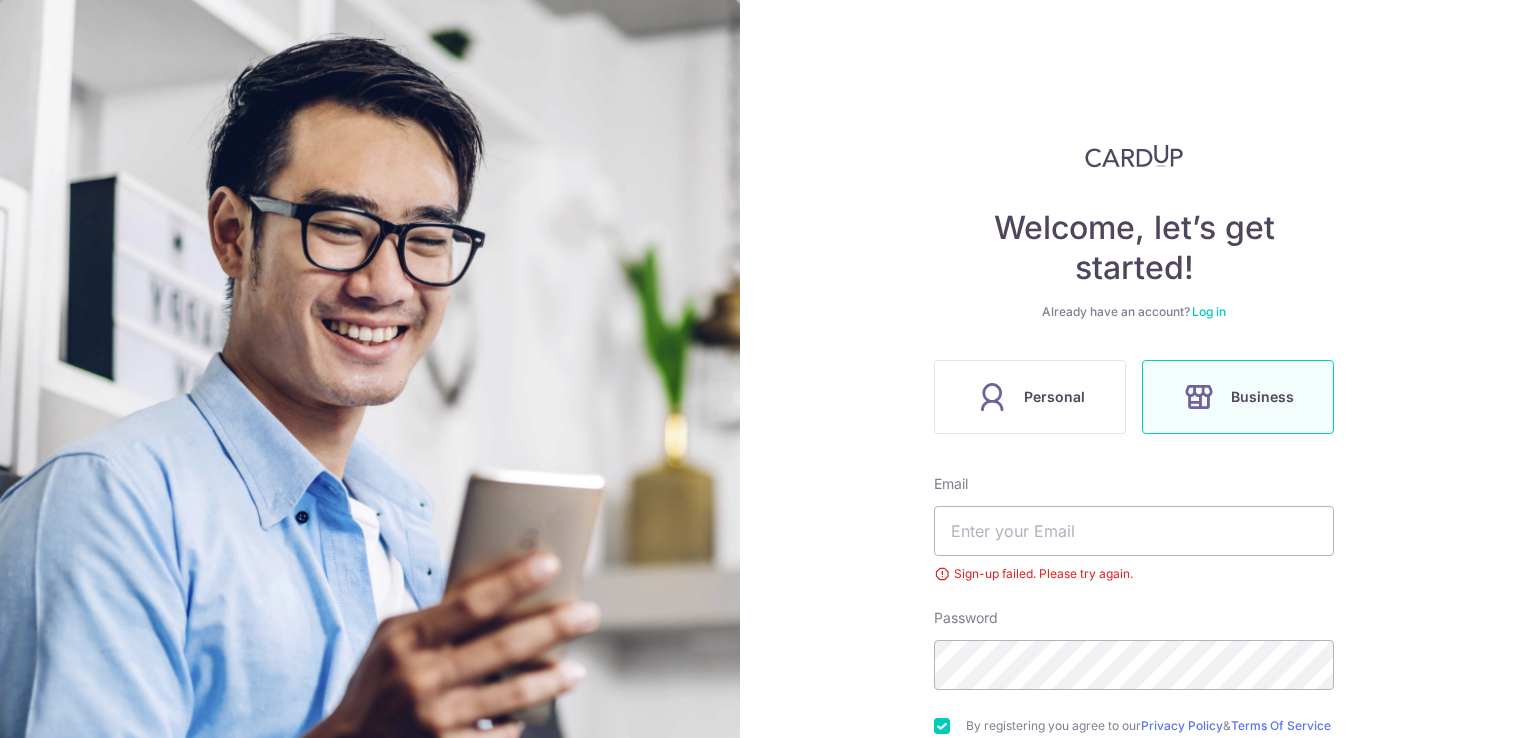 scroll, scrollTop: 0, scrollLeft: 0, axis: both 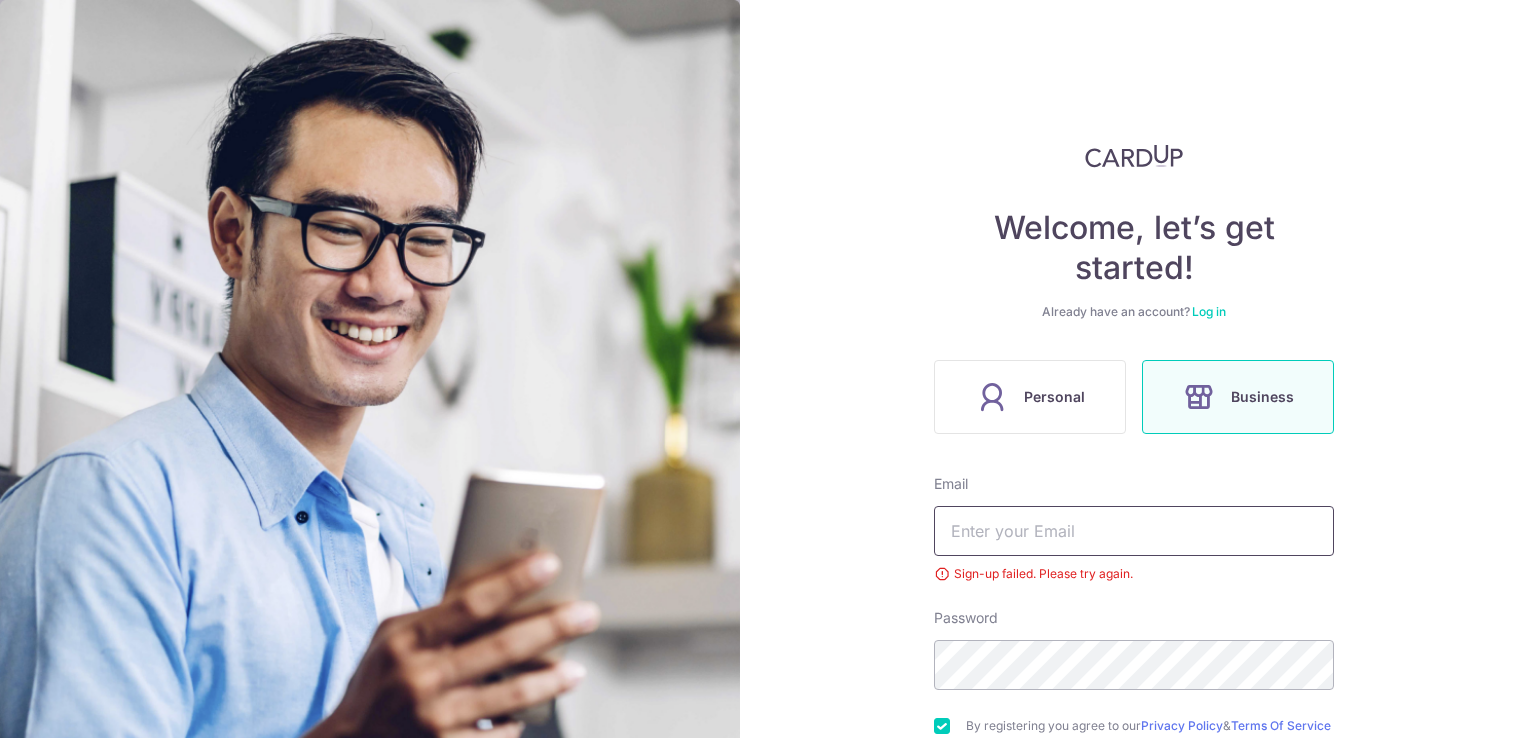 click at bounding box center [1134, 531] 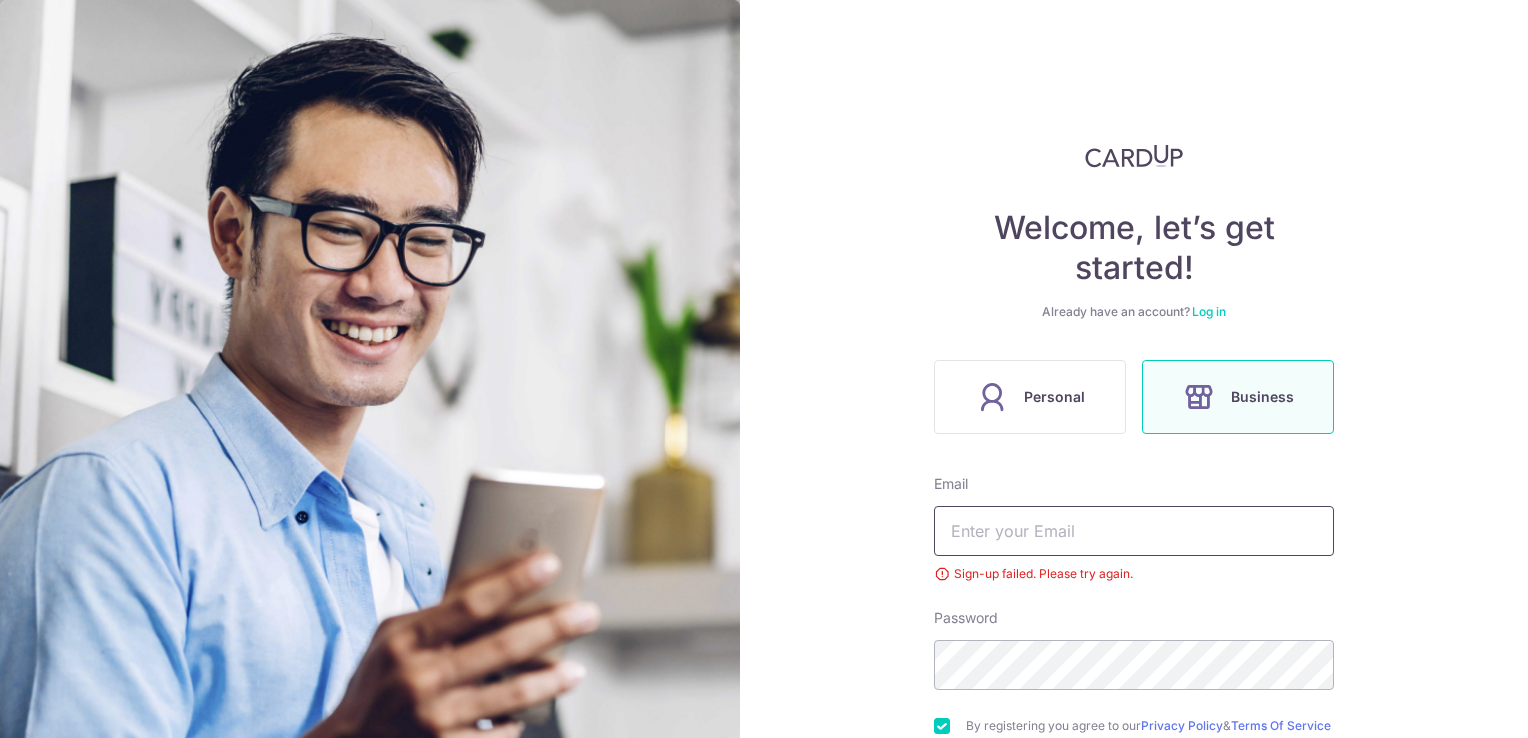 type on "[EMAIL]" 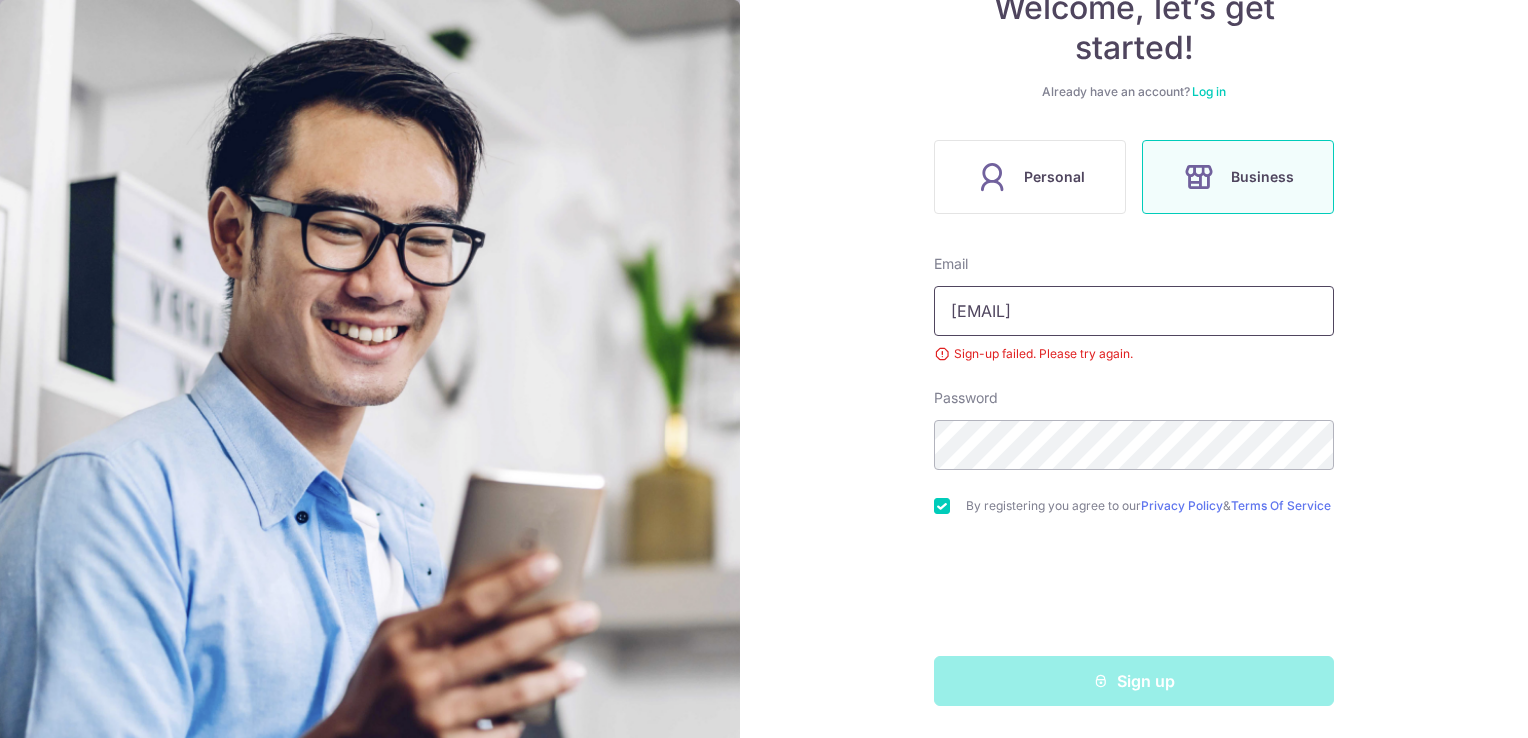 scroll, scrollTop: 227, scrollLeft: 0, axis: vertical 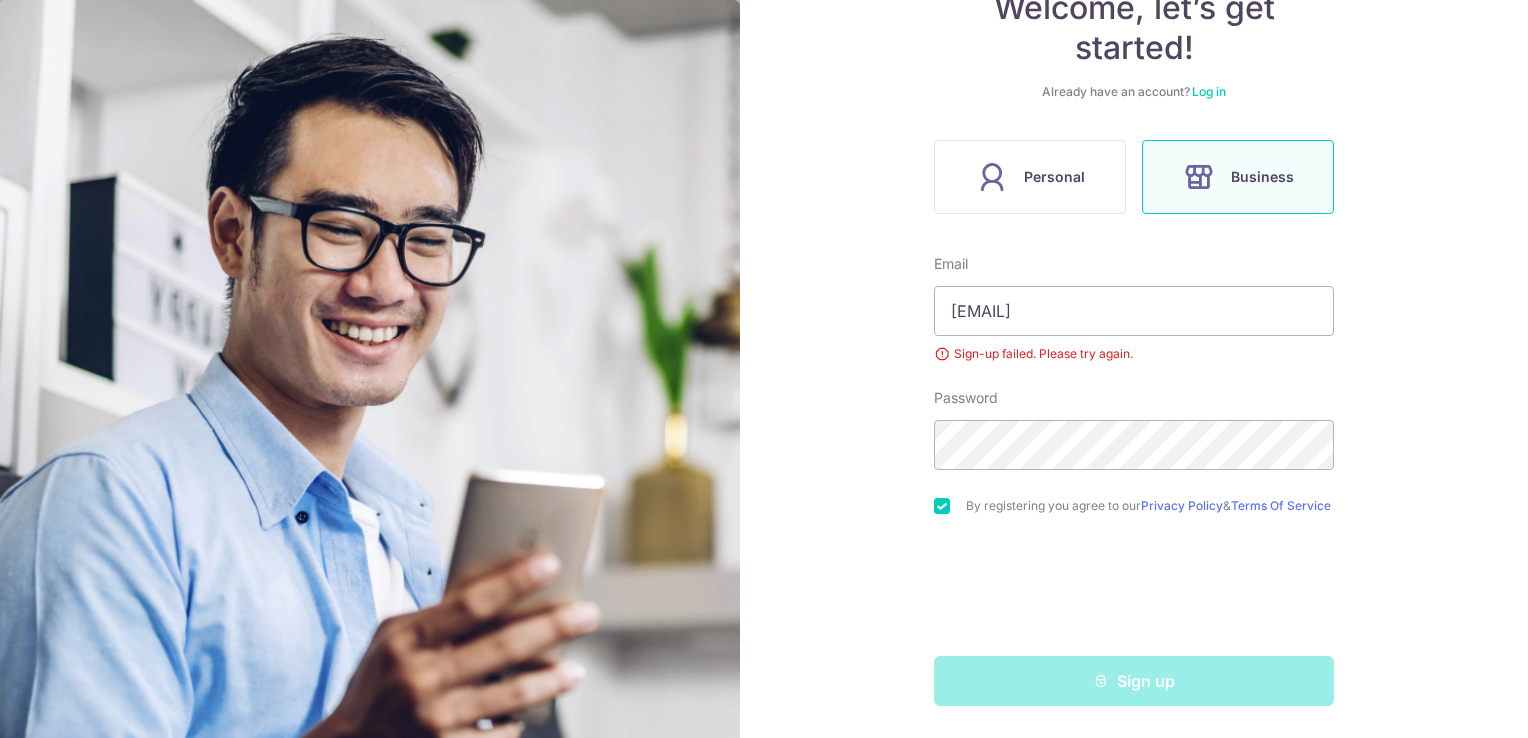click on "Log in" at bounding box center [1209, 91] 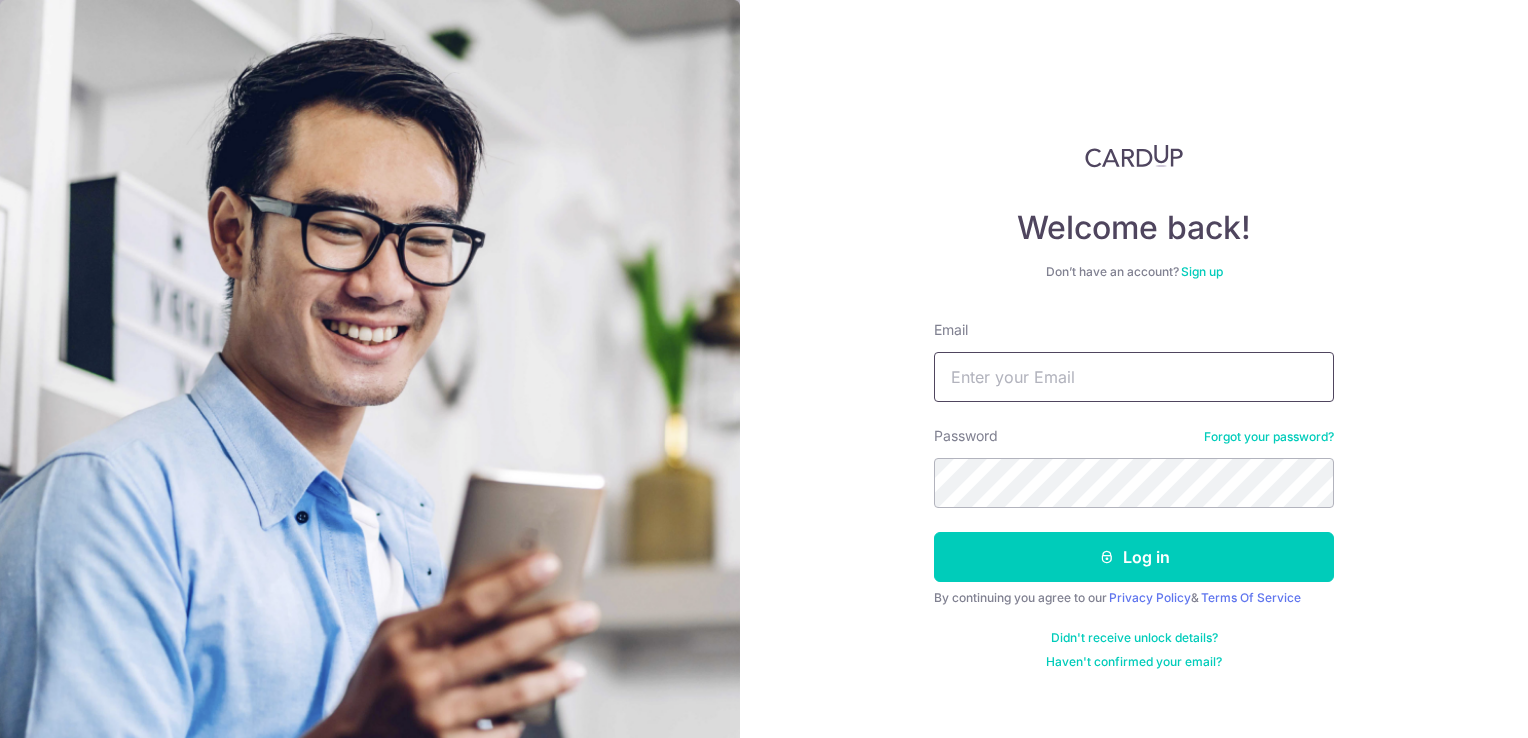 click on "Email" at bounding box center (1134, 377) 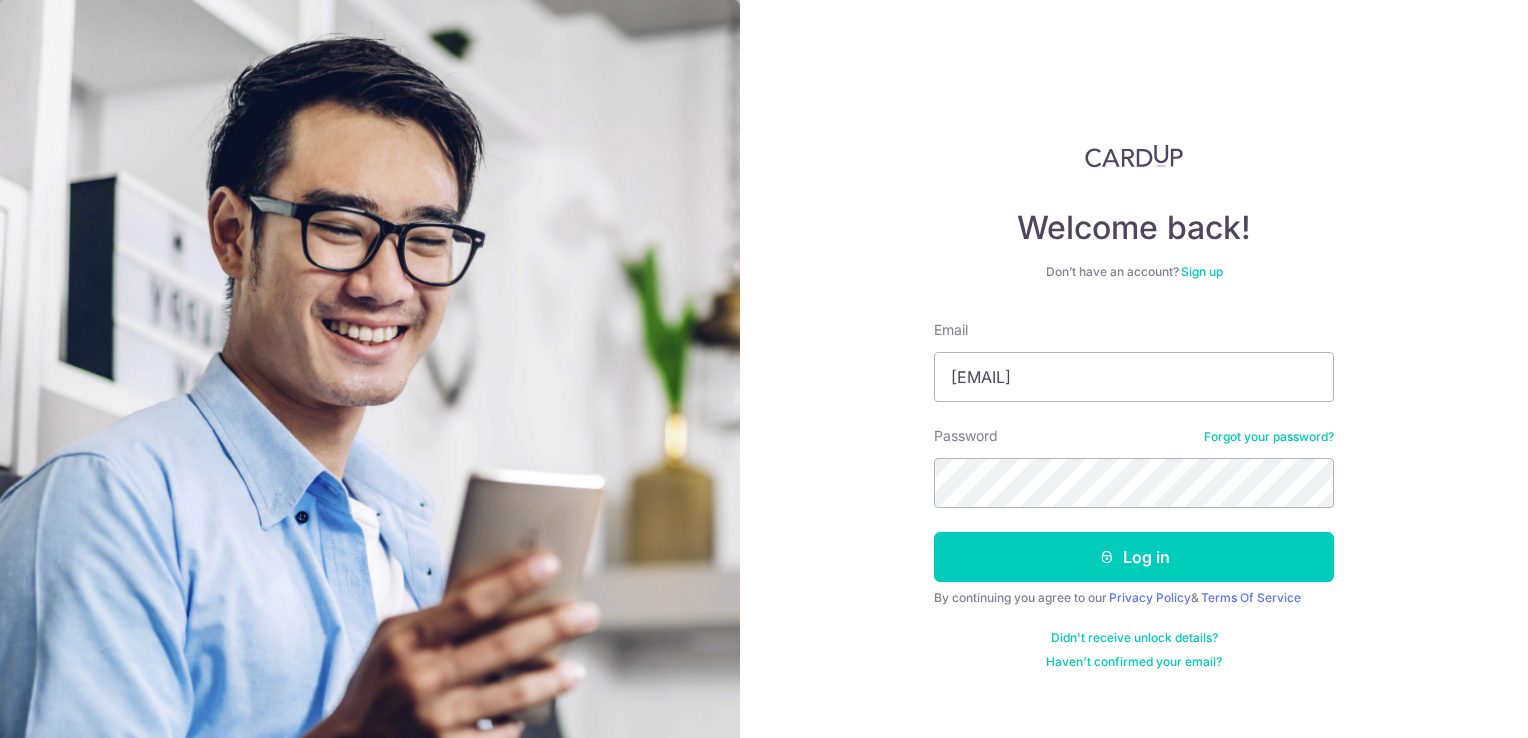 click on "Forgot your password?" at bounding box center [1269, 437] 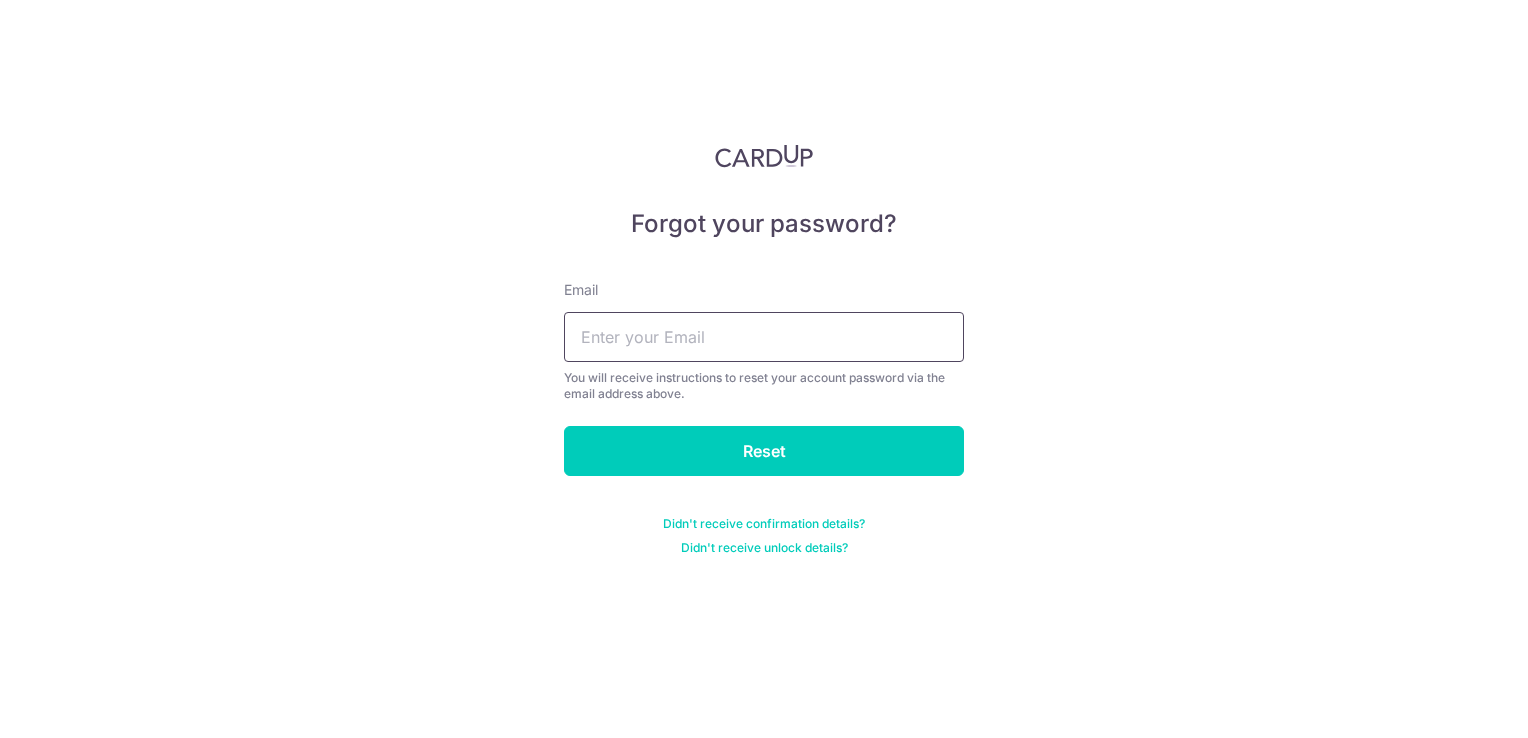 click at bounding box center (764, 337) 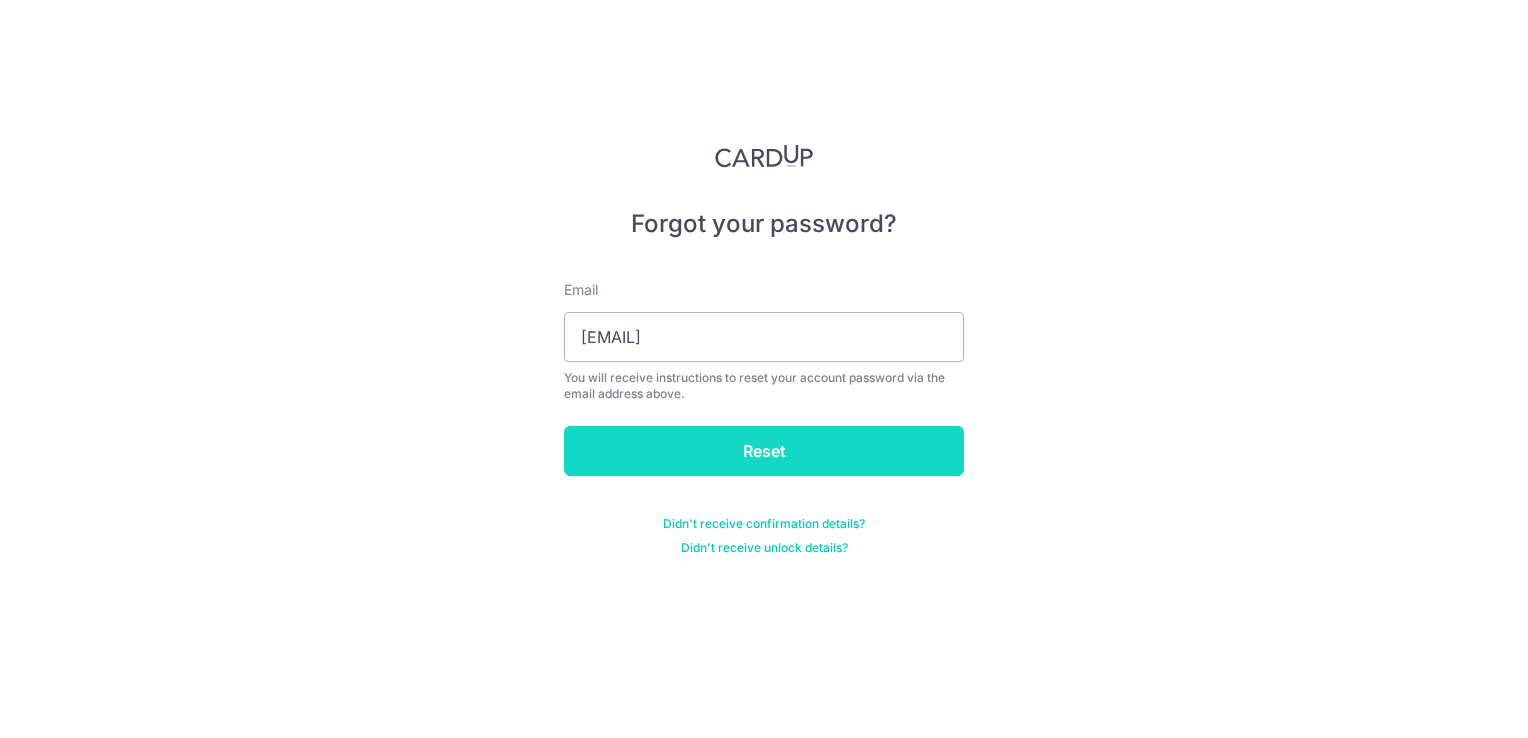 click on "Reset" at bounding box center (764, 451) 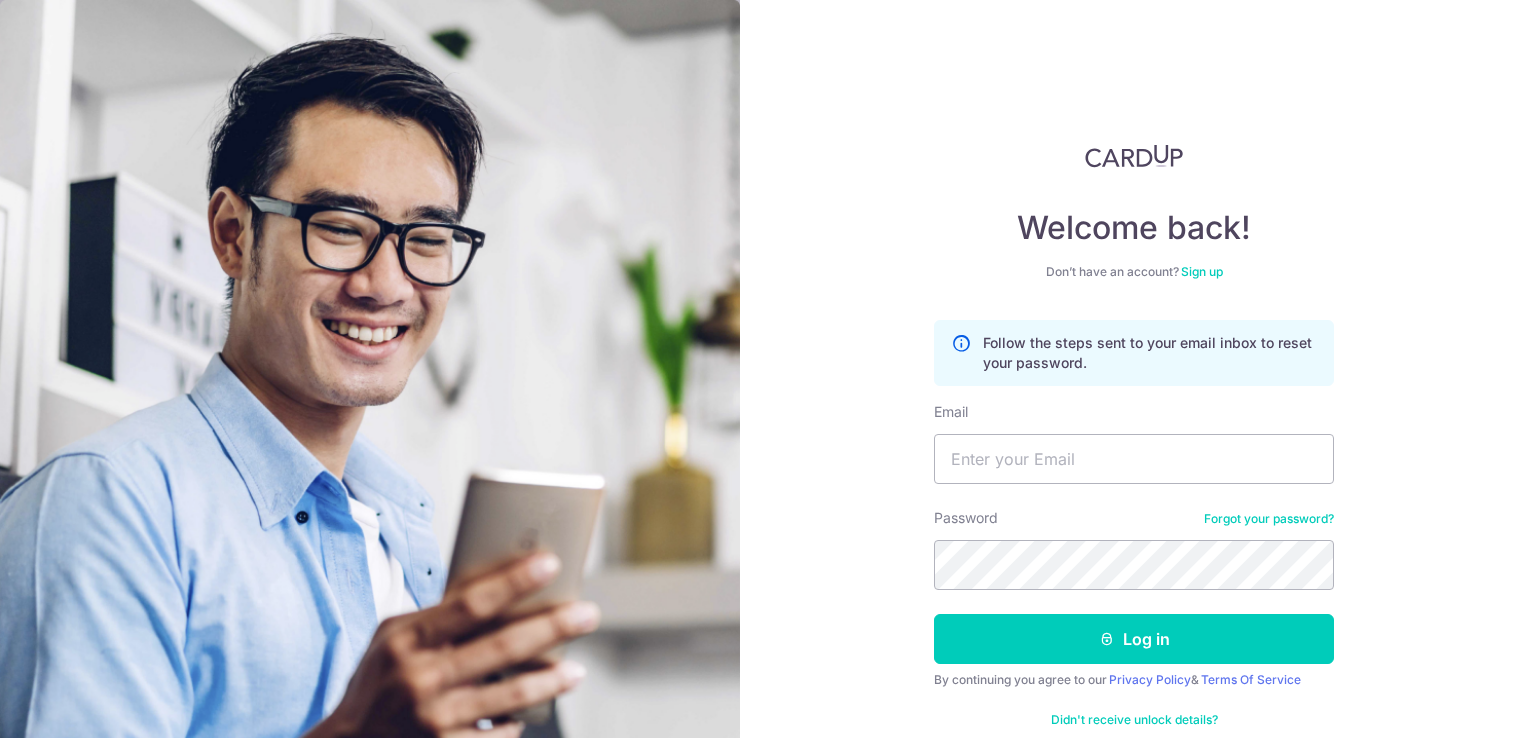 scroll, scrollTop: 0, scrollLeft: 0, axis: both 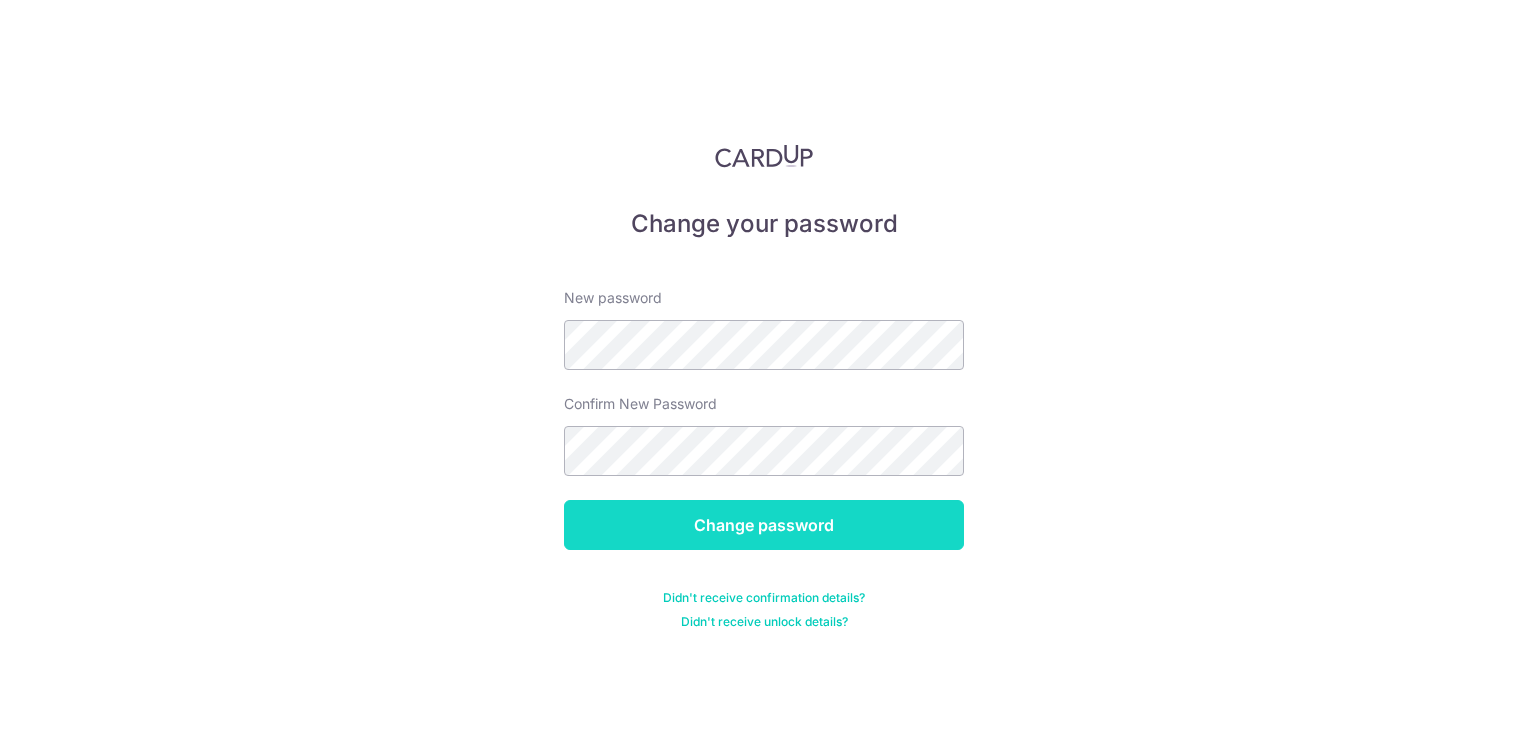 click on "Change password" at bounding box center [764, 525] 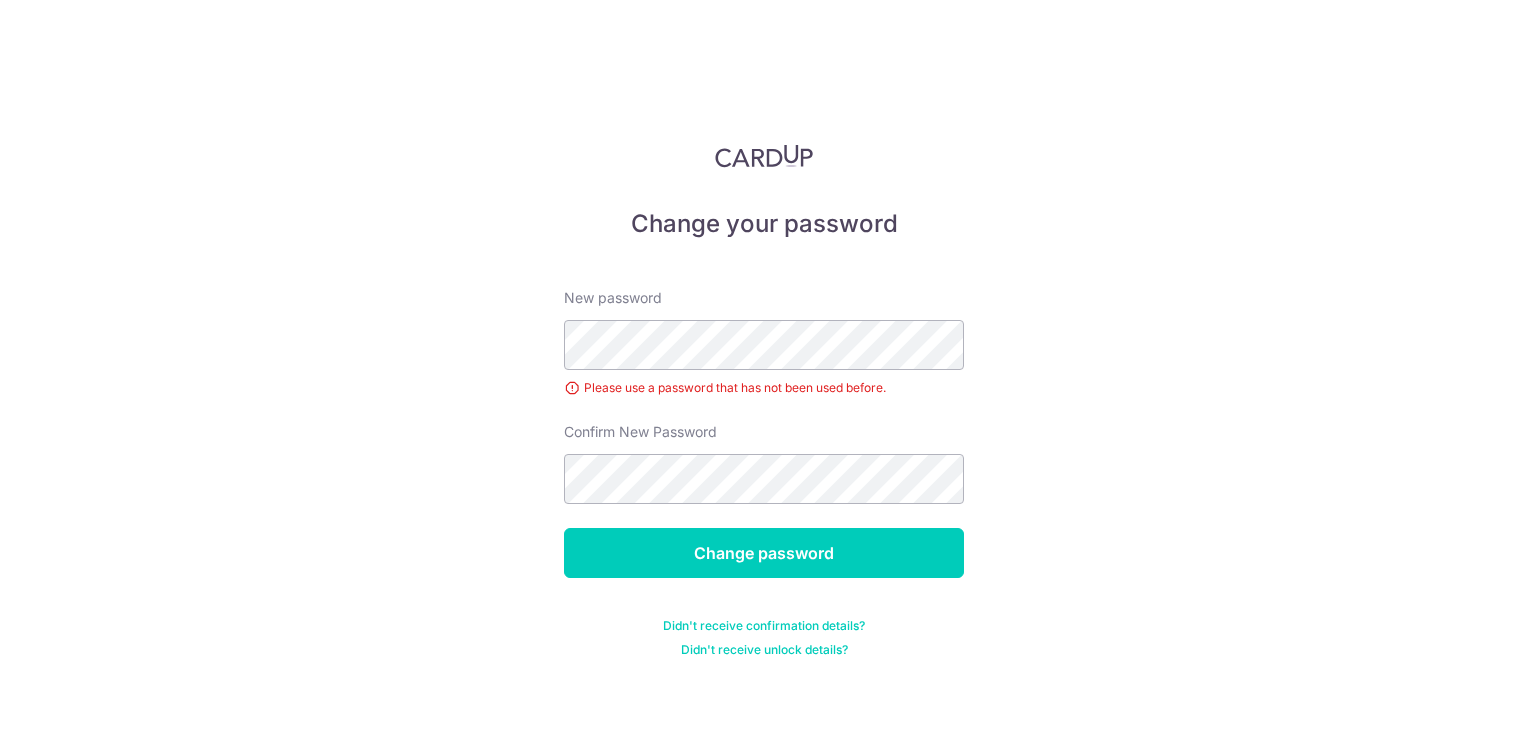 scroll, scrollTop: 0, scrollLeft: 0, axis: both 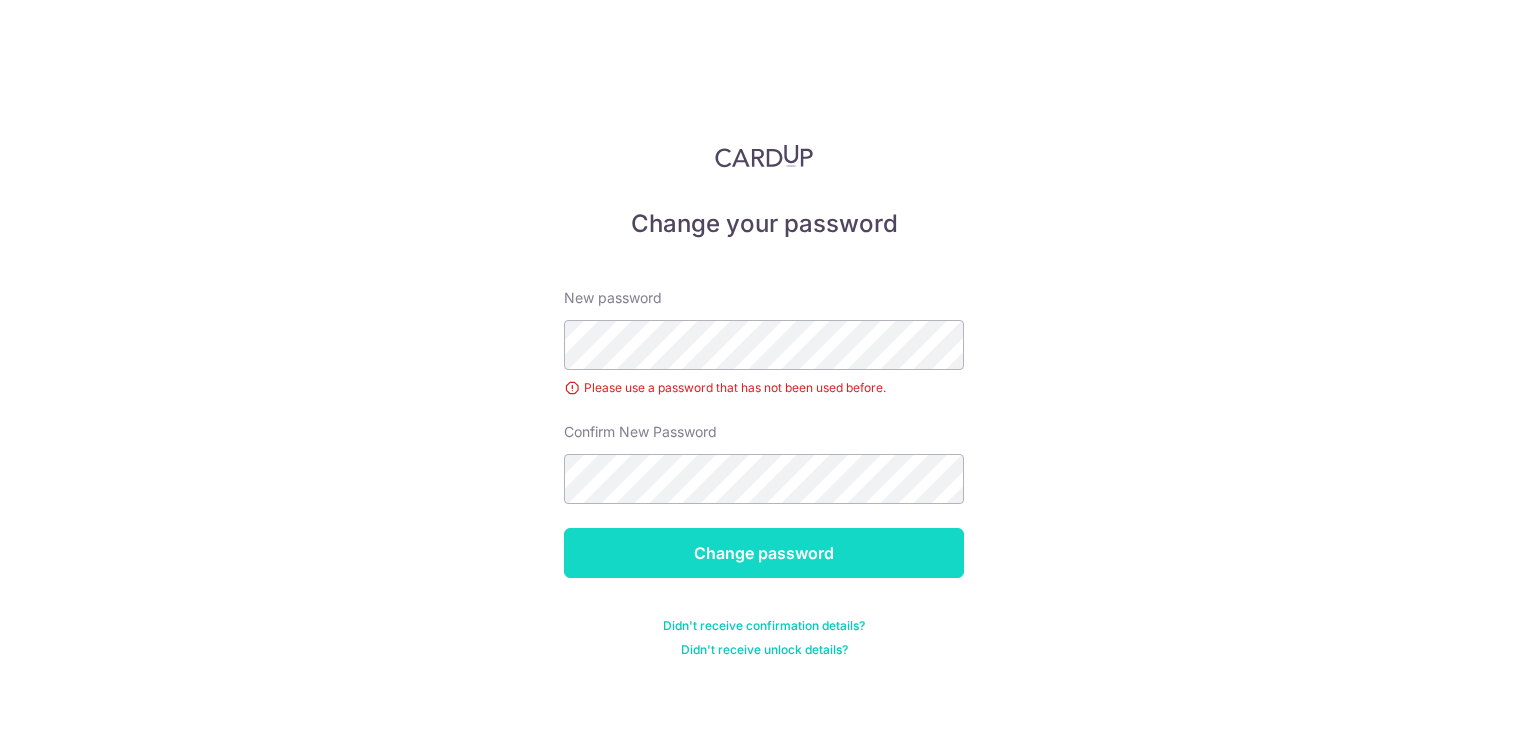 click on "Change password" at bounding box center [764, 553] 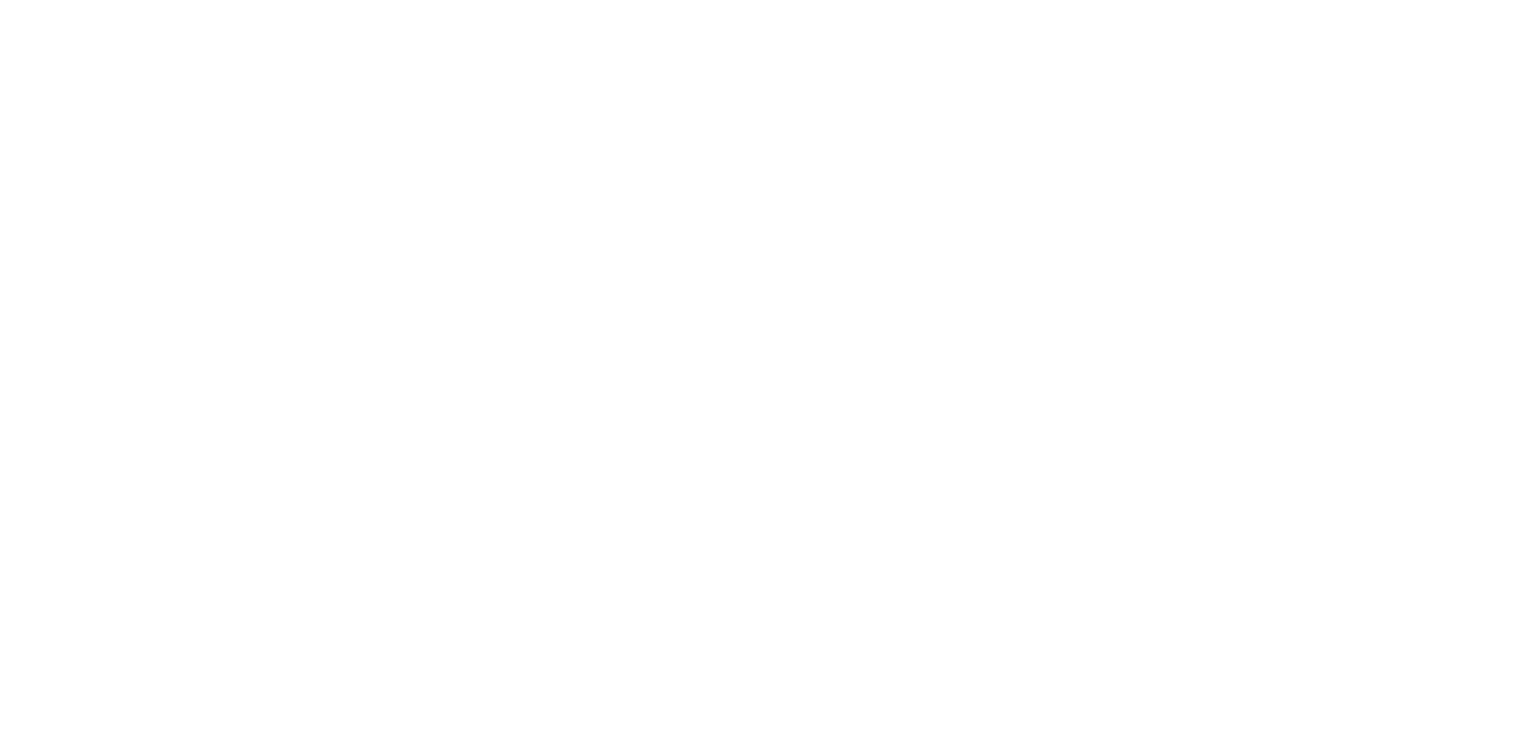 scroll, scrollTop: 0, scrollLeft: 0, axis: both 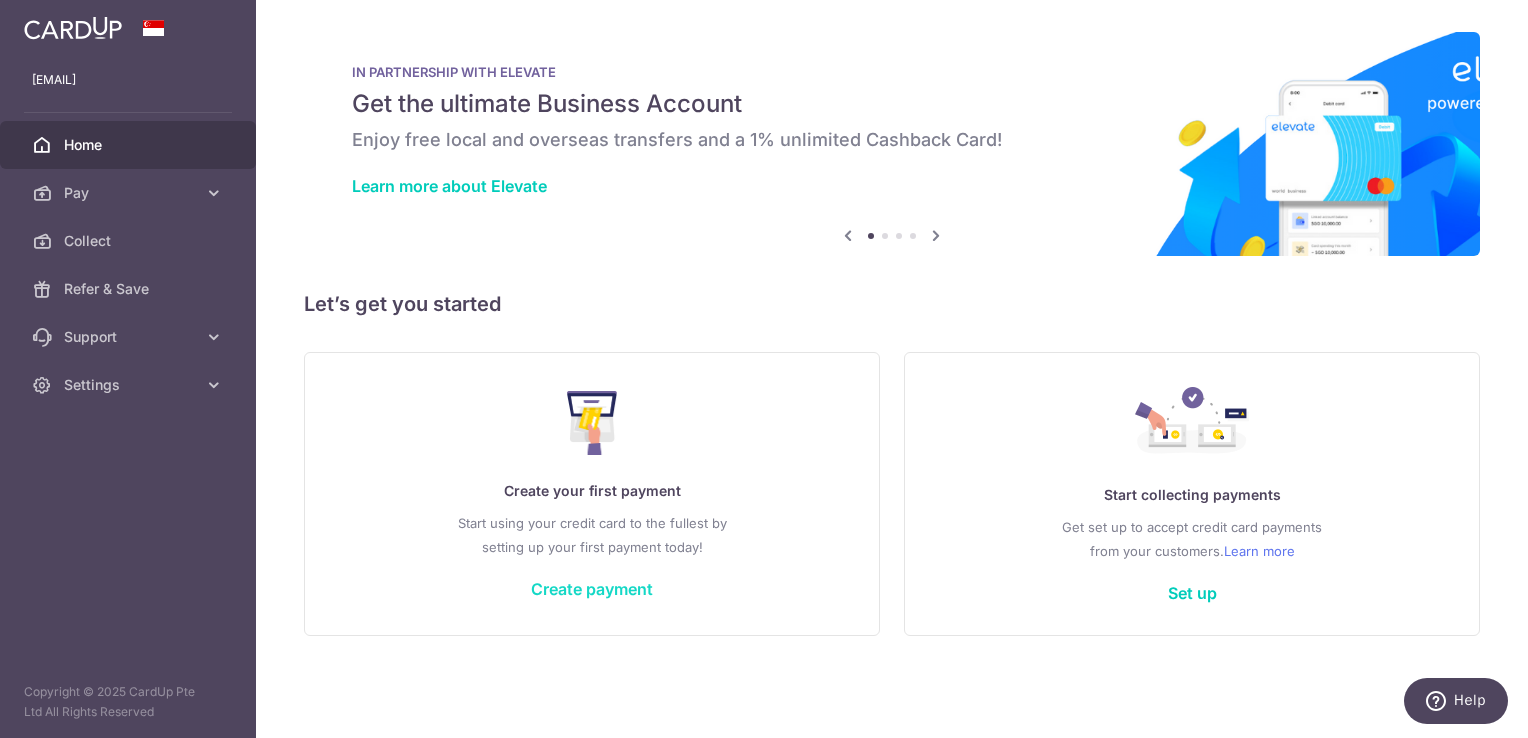 click on "Create payment" at bounding box center (592, 589) 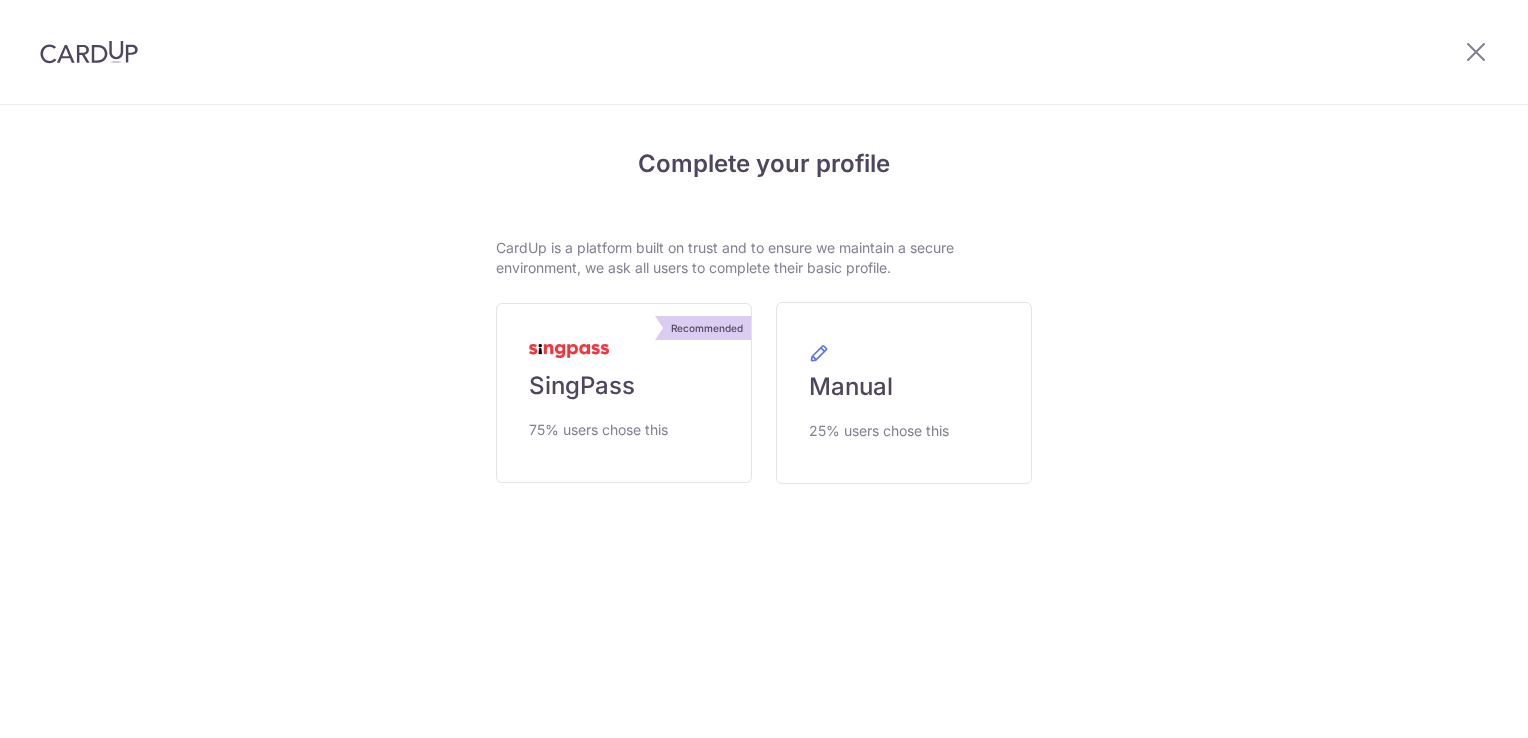 scroll, scrollTop: 0, scrollLeft: 0, axis: both 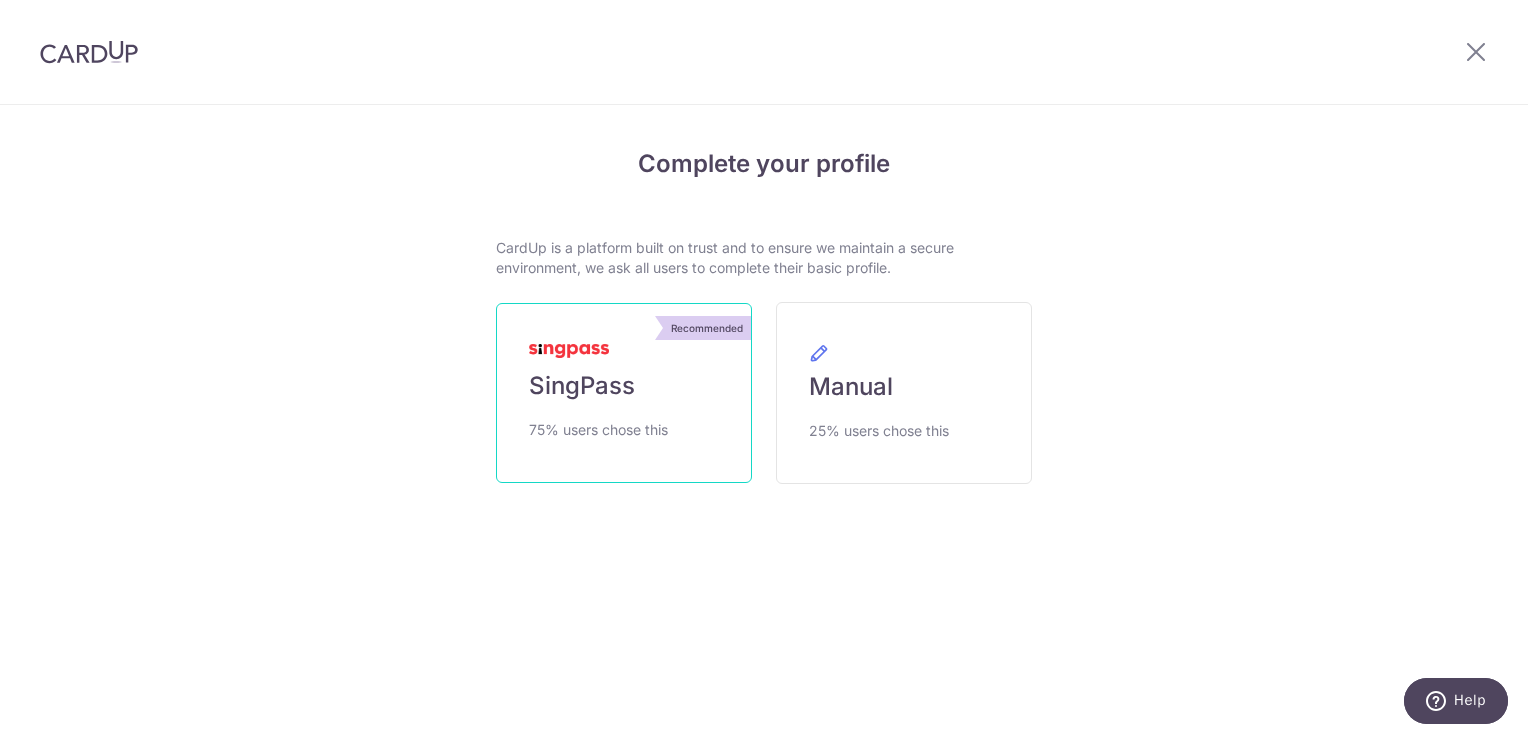 click on "Recommended
SingPass
75% users chose this" at bounding box center [624, 393] 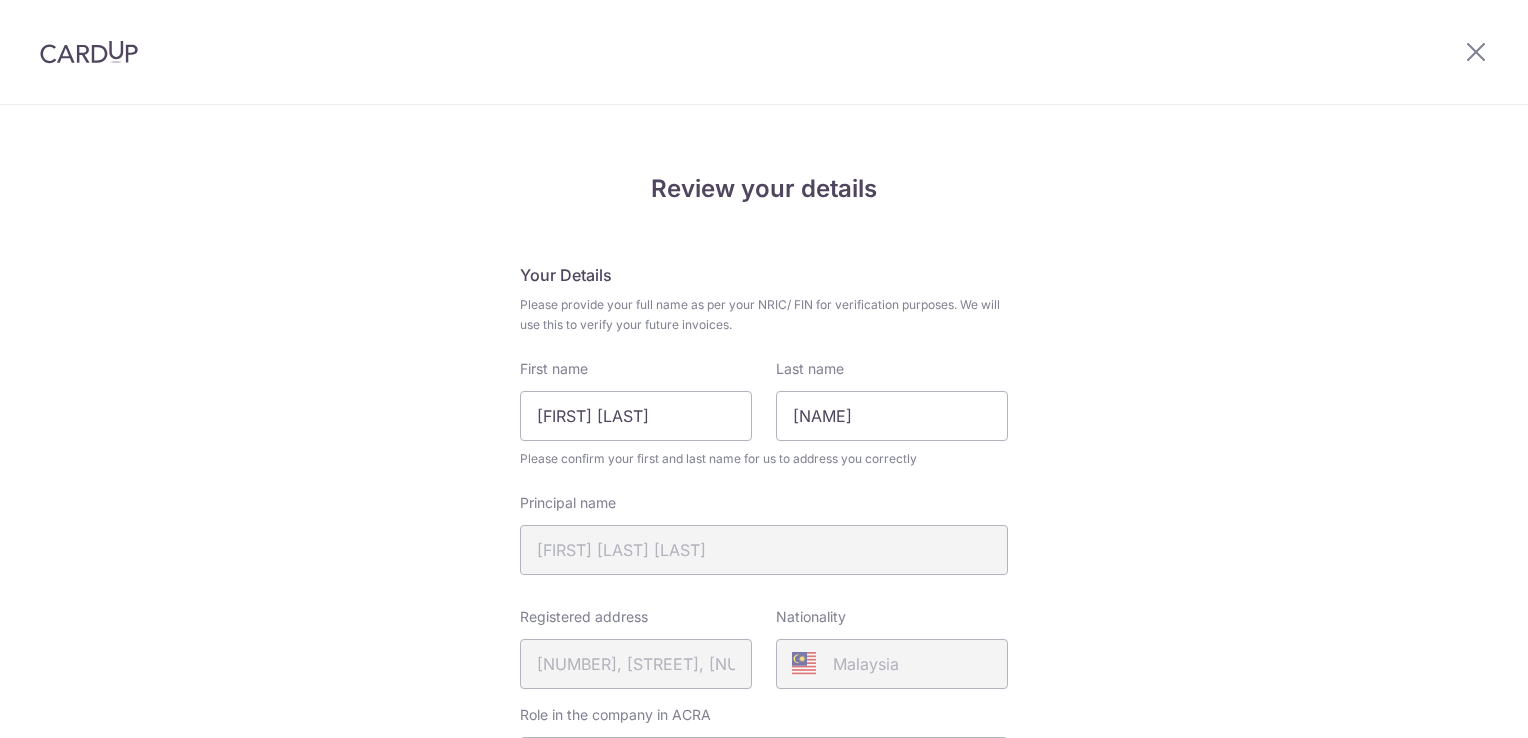 scroll, scrollTop: 0, scrollLeft: 0, axis: both 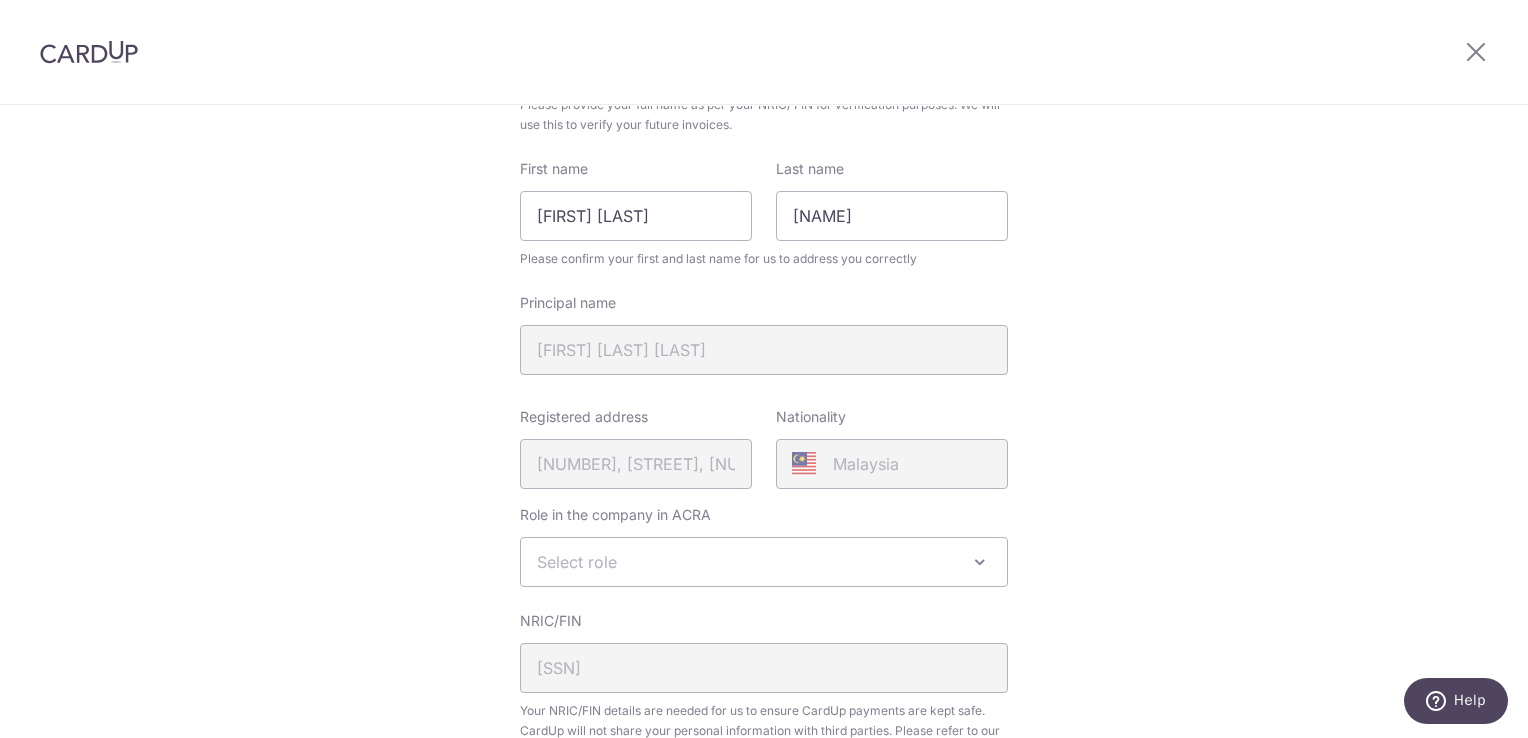 click at bounding box center (980, 562) 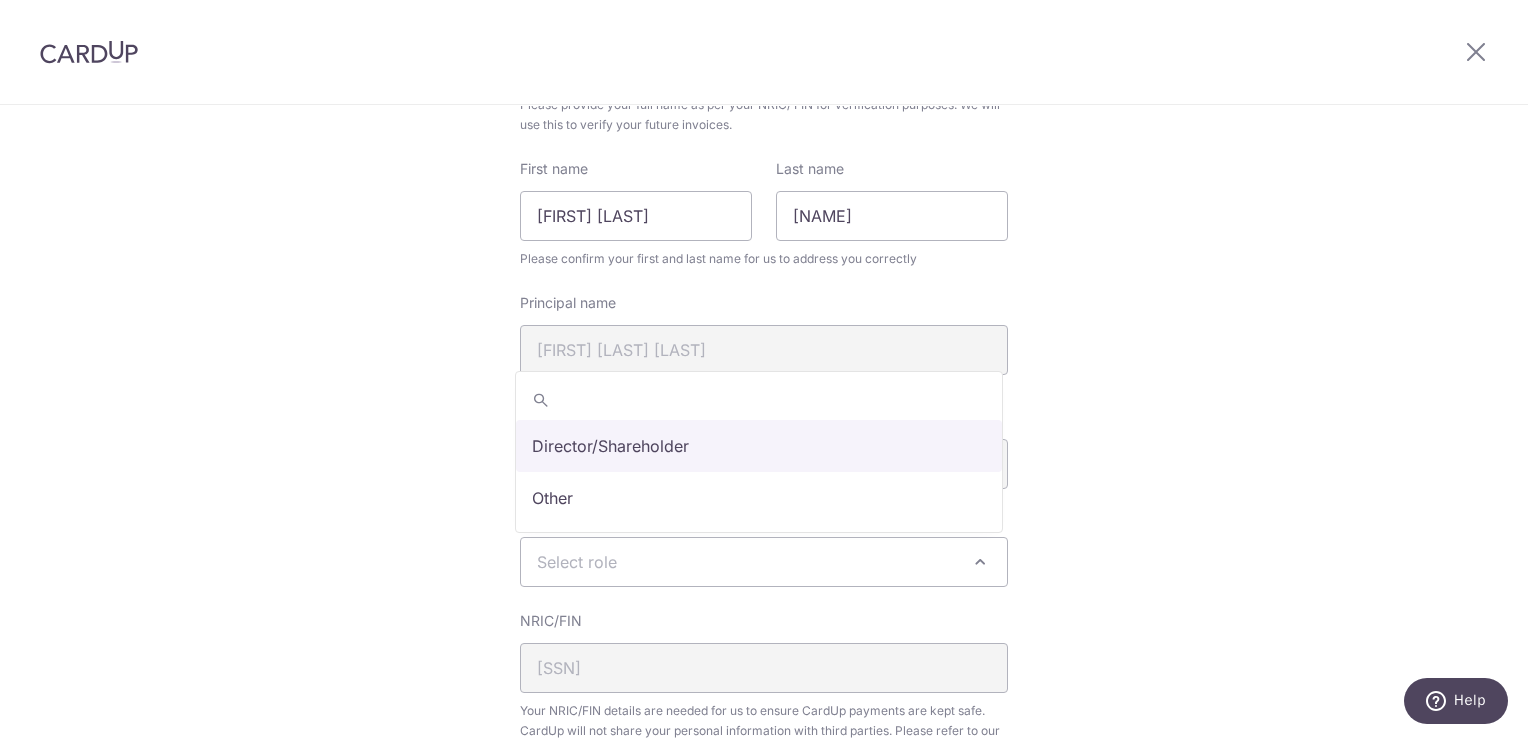 select on "director" 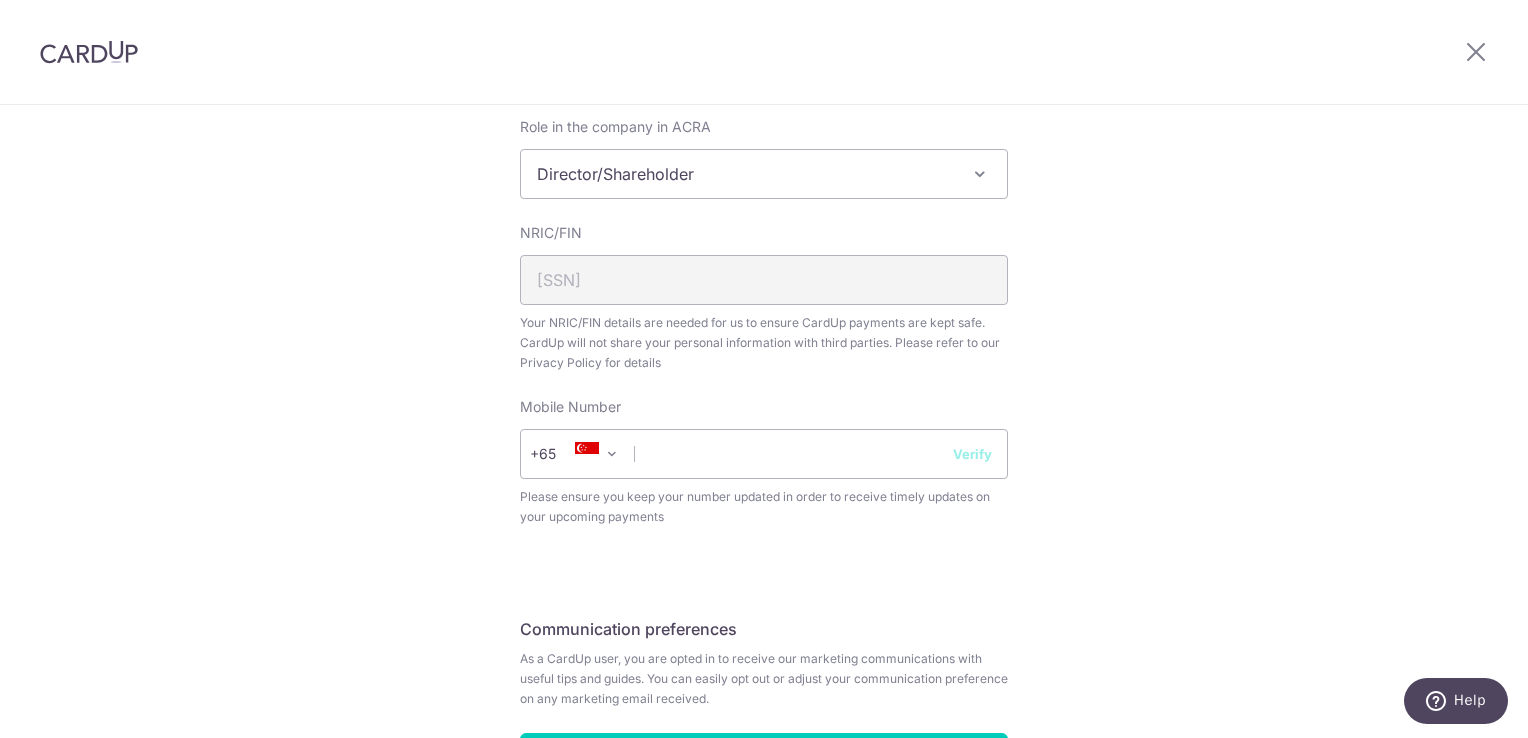 scroll, scrollTop: 600, scrollLeft: 0, axis: vertical 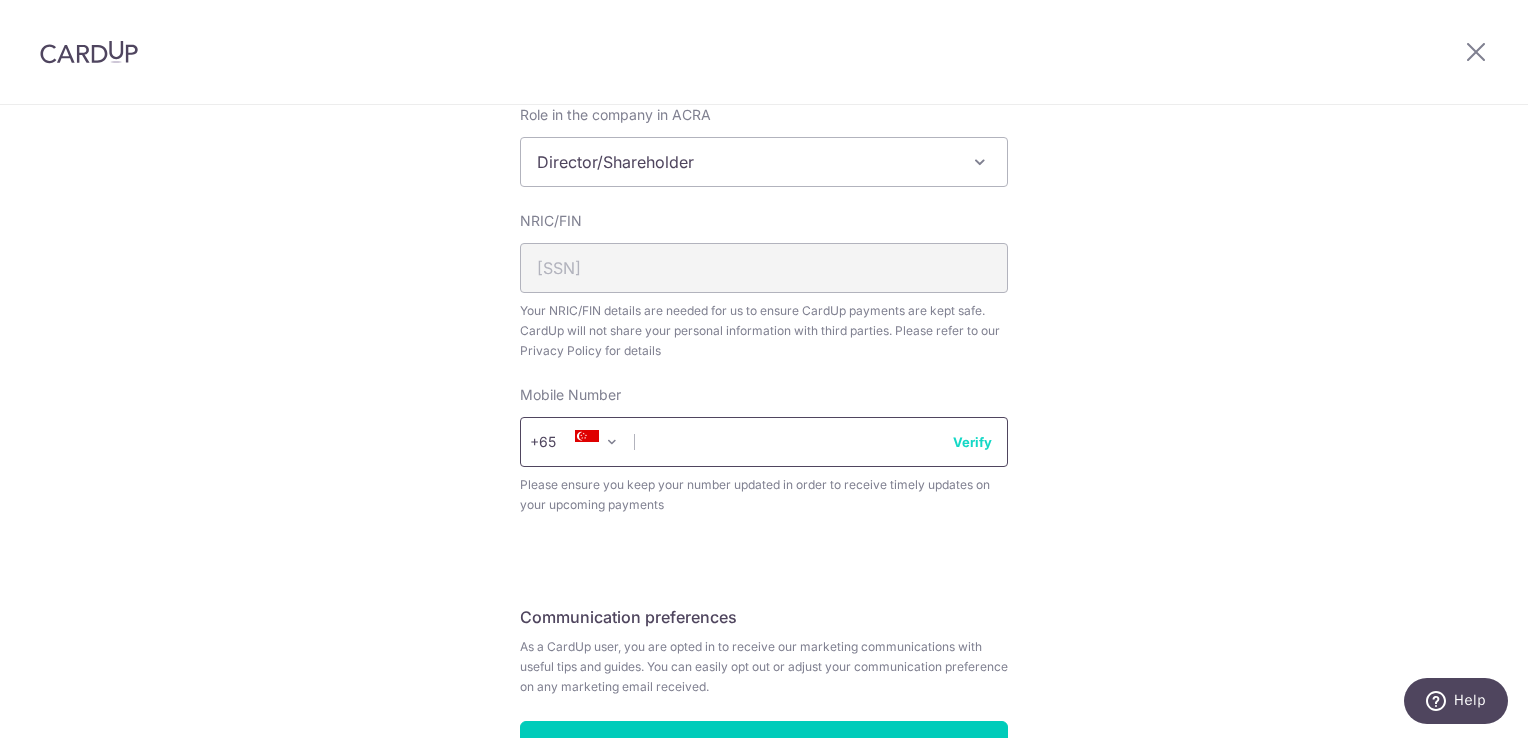 click at bounding box center (764, 442) 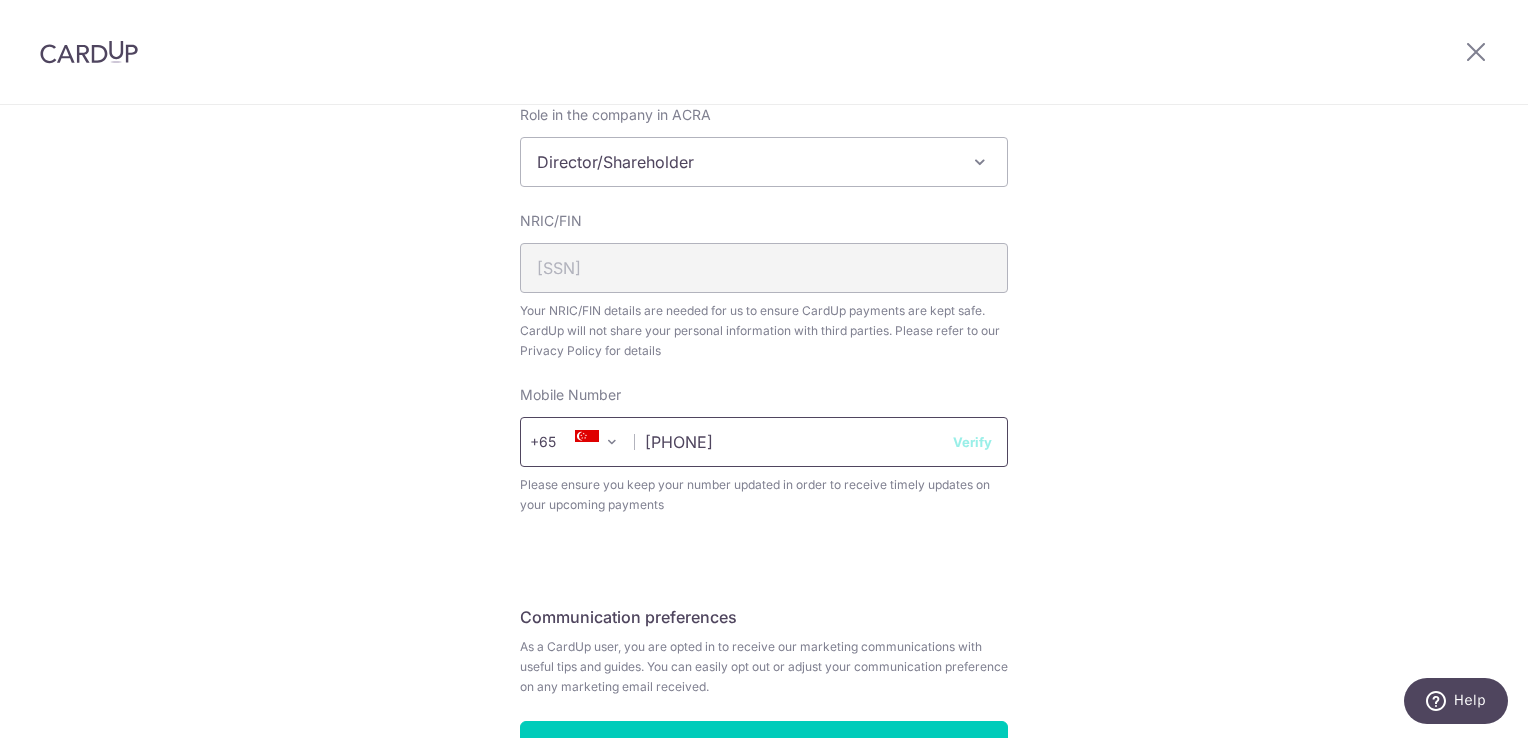select on "65" 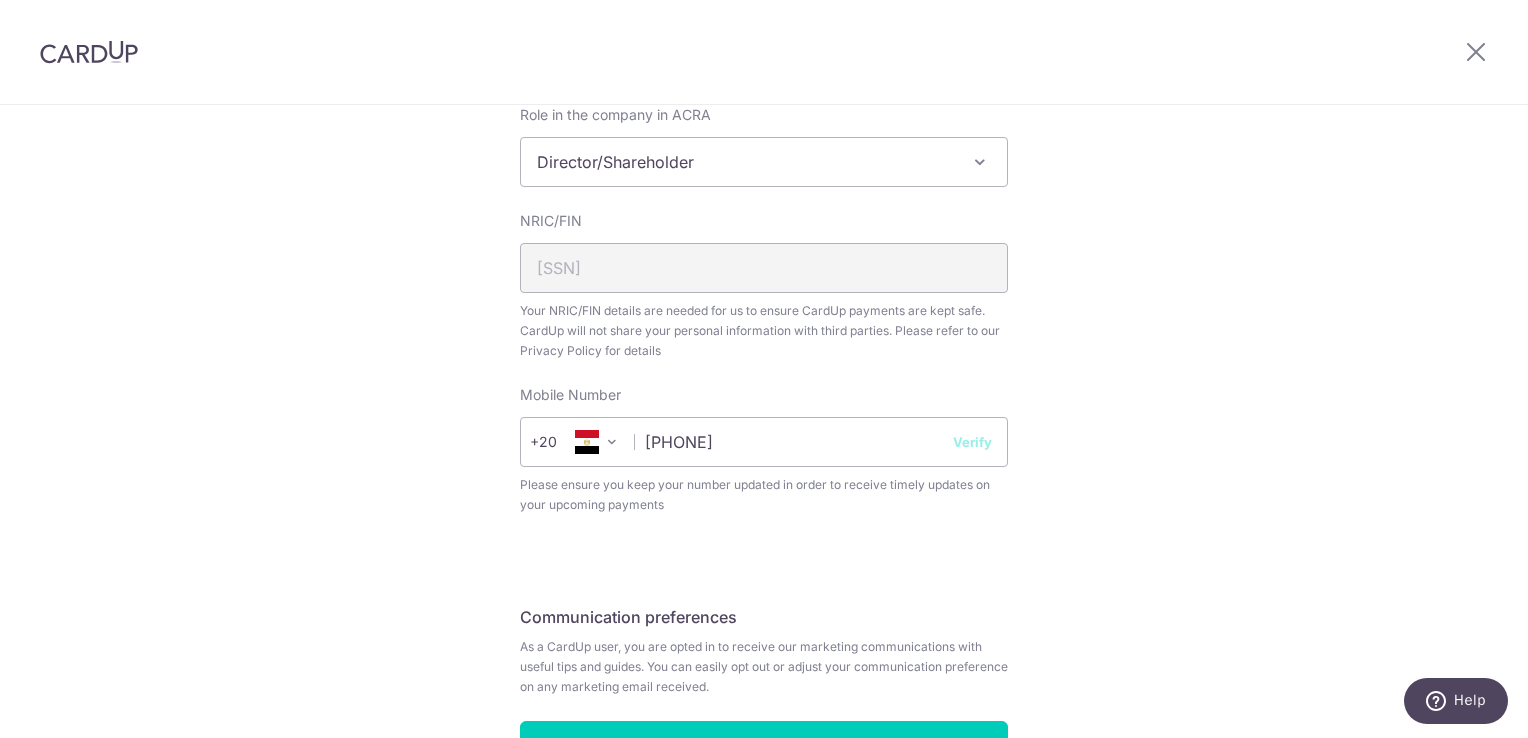 click at bounding box center [612, 442] 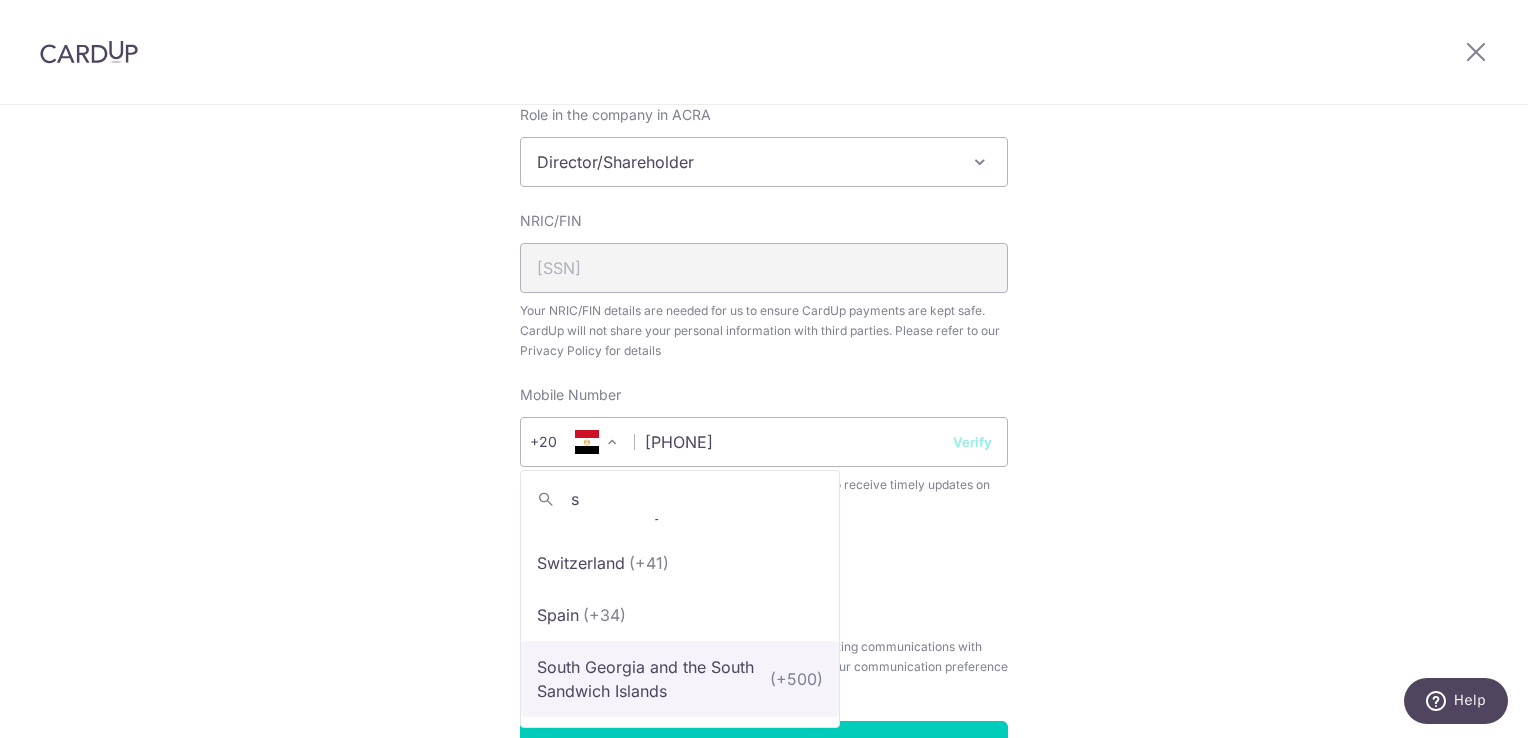 scroll, scrollTop: 0, scrollLeft: 0, axis: both 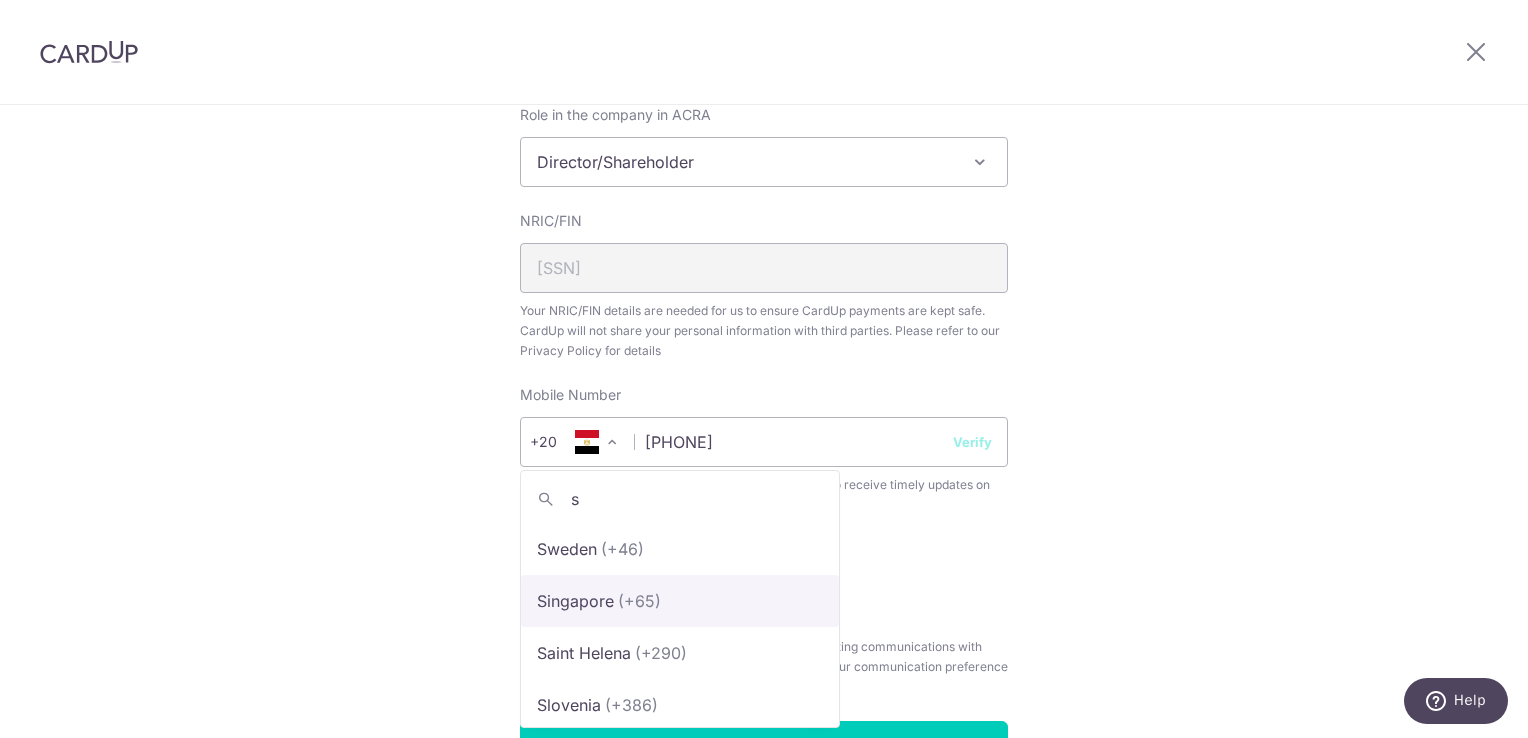type on "s" 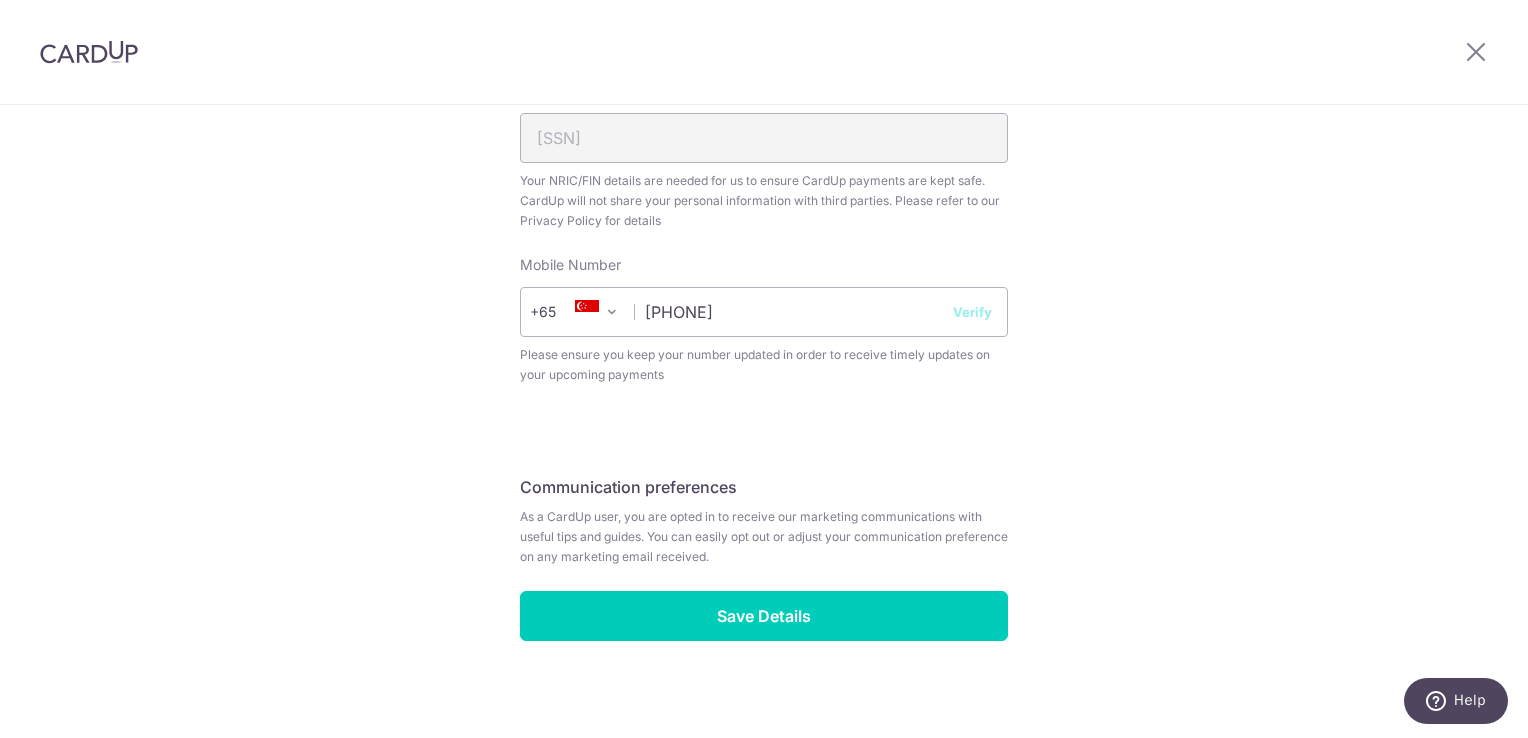 scroll, scrollTop: 741, scrollLeft: 0, axis: vertical 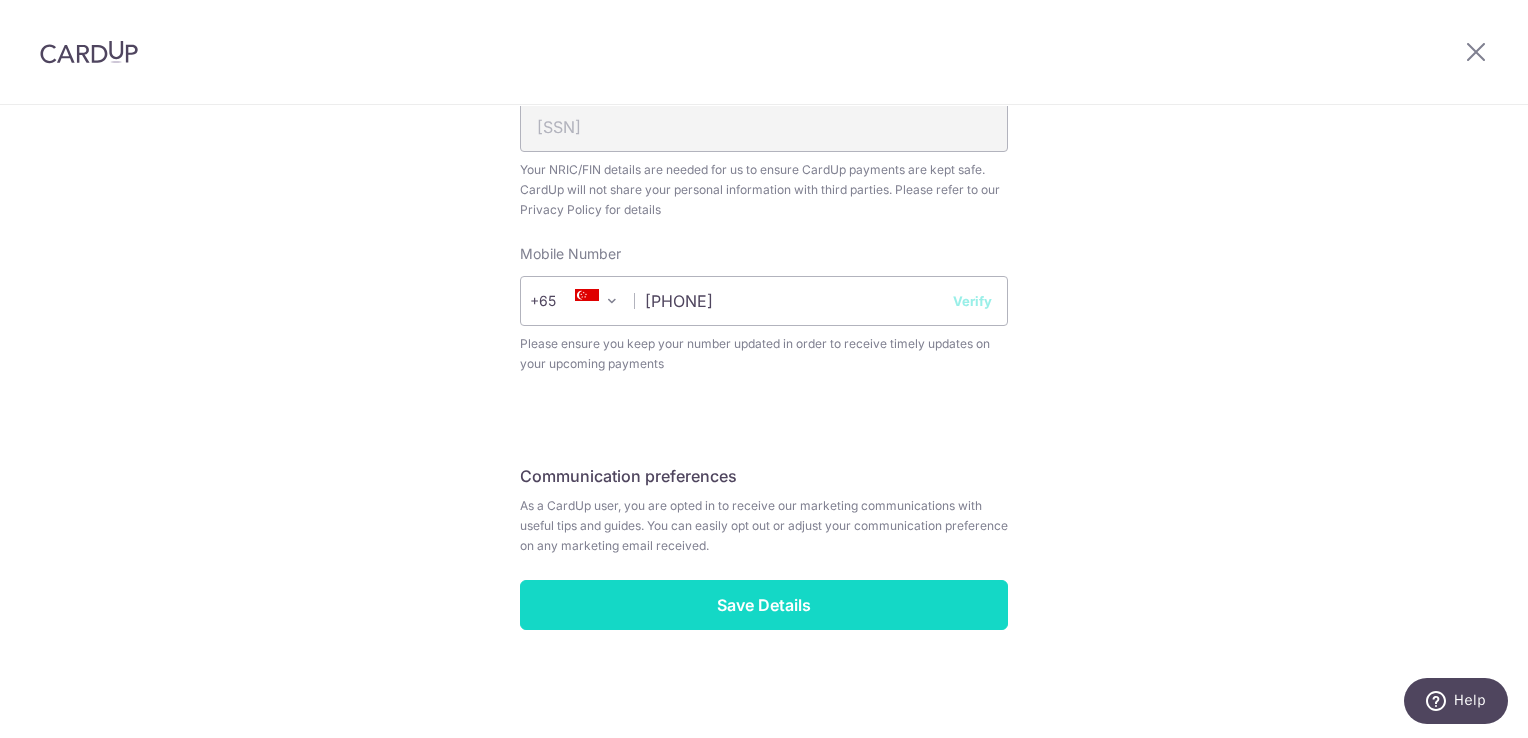 click on "Save Details" at bounding box center [764, 605] 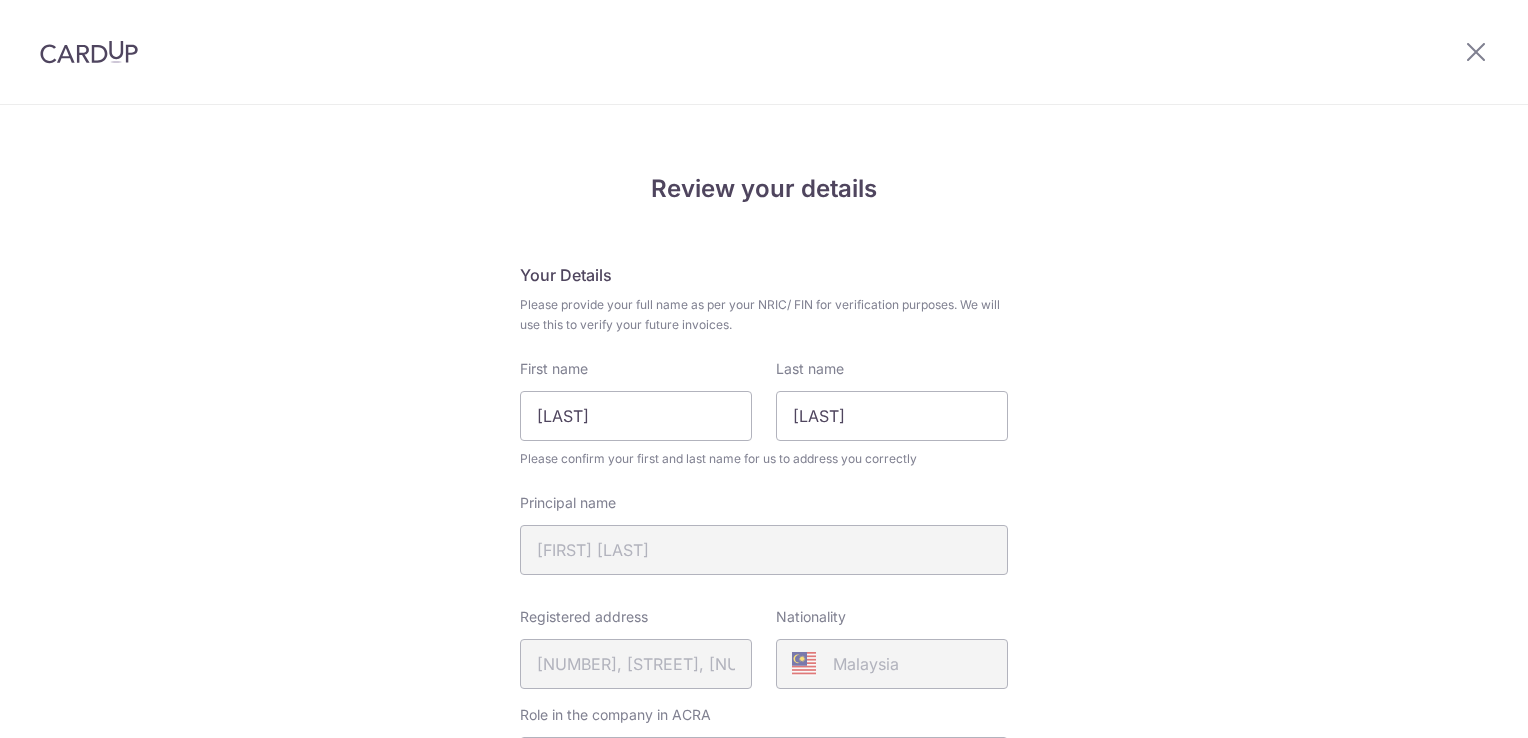 scroll, scrollTop: 0, scrollLeft: 0, axis: both 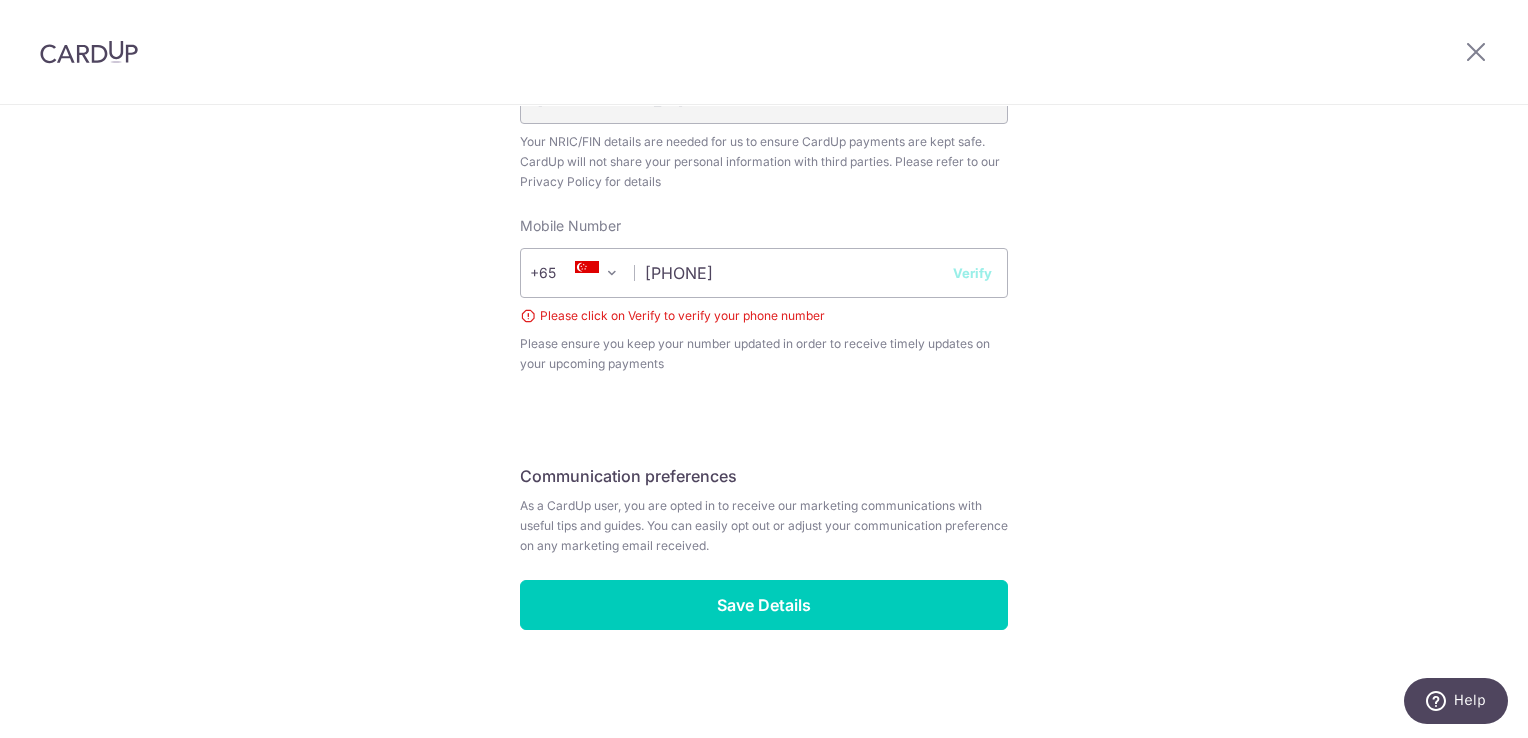 click on "Verify" at bounding box center [972, 273] 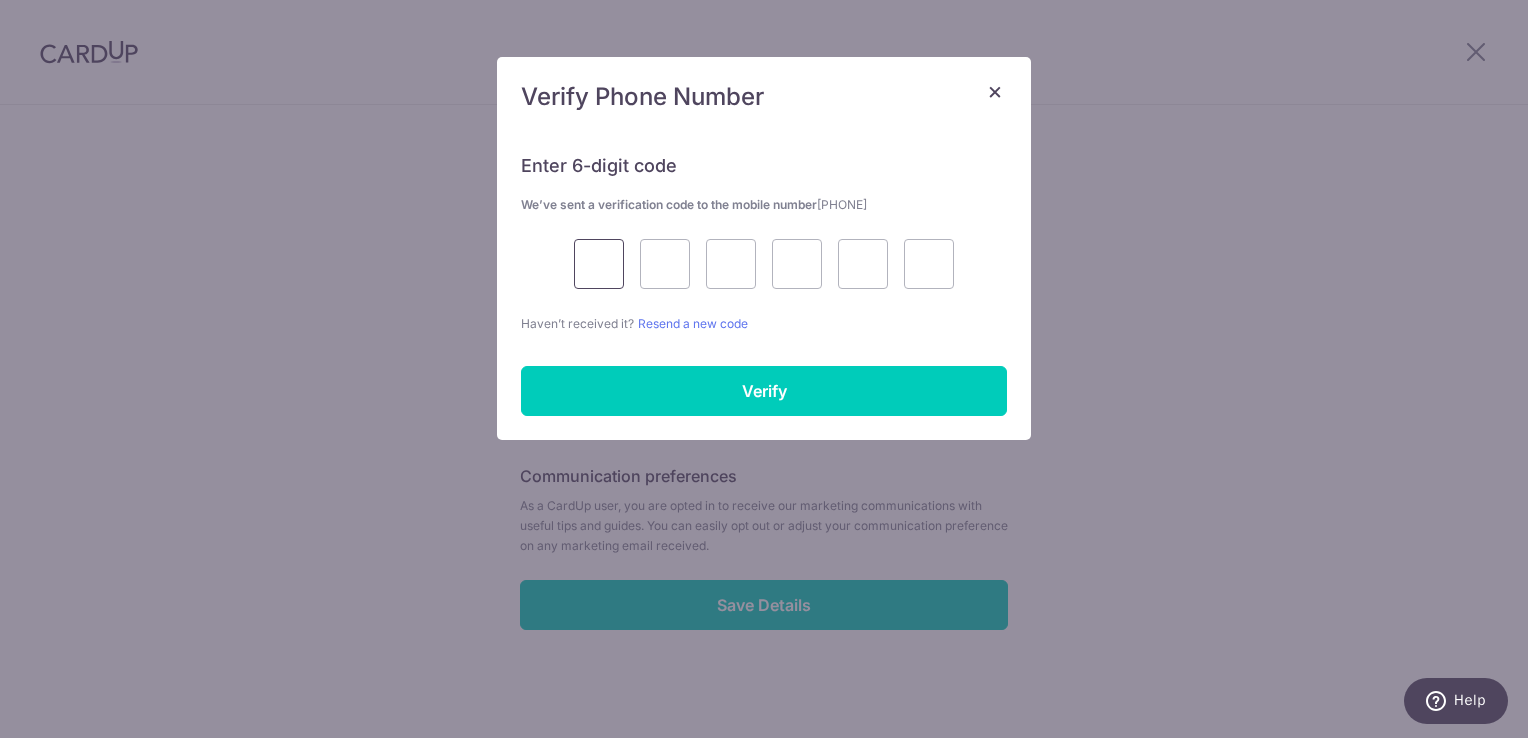 click at bounding box center [599, 264] 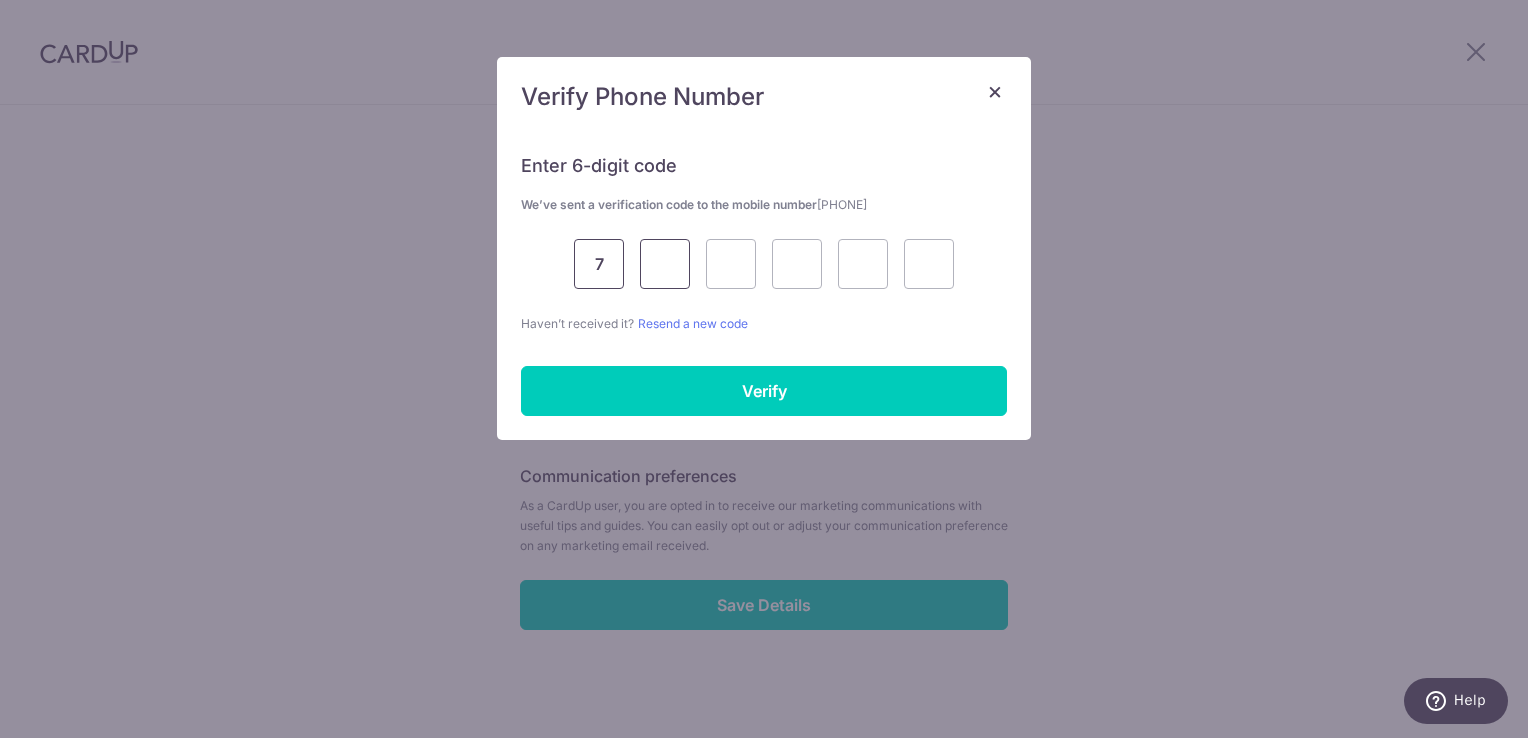 type on "7" 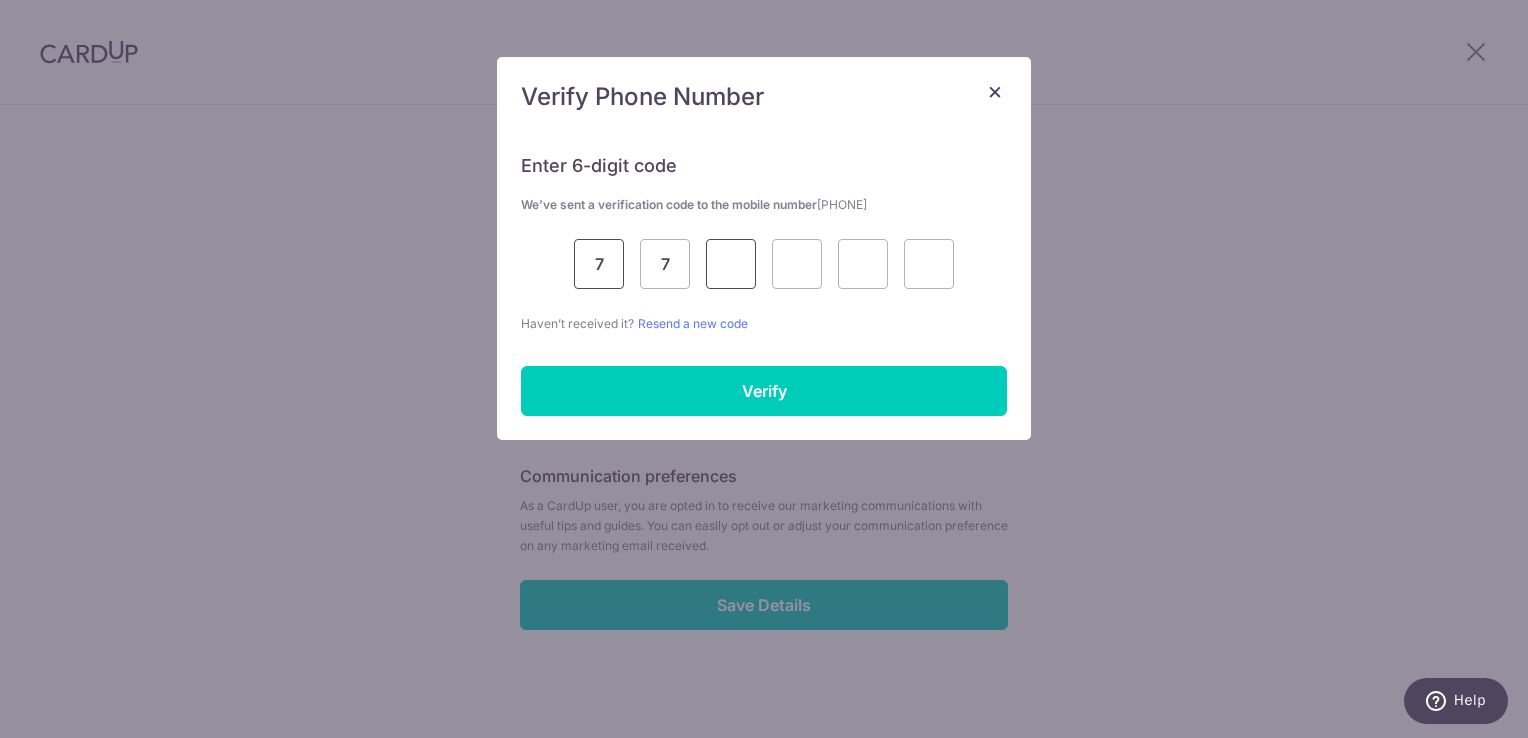 type on "6" 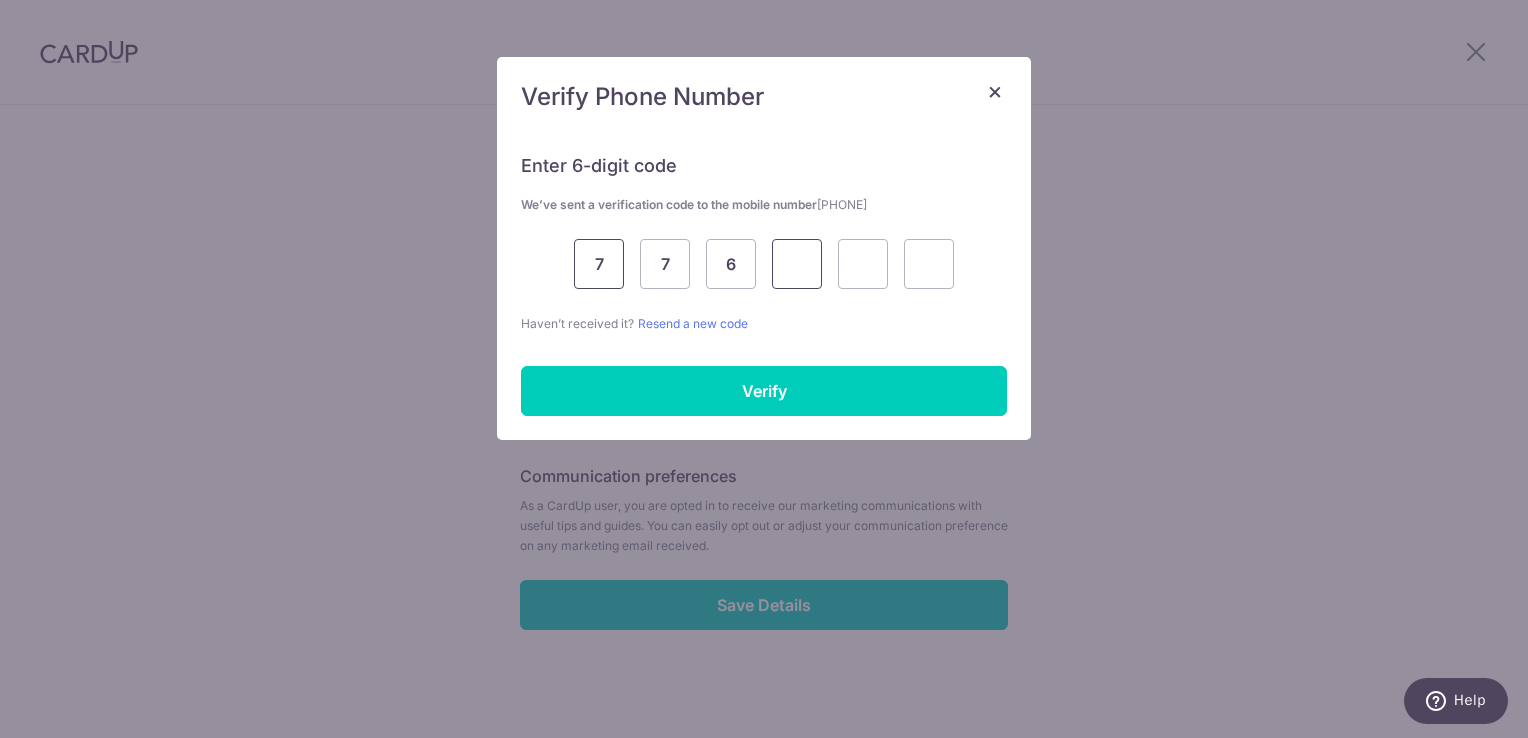 type on "0" 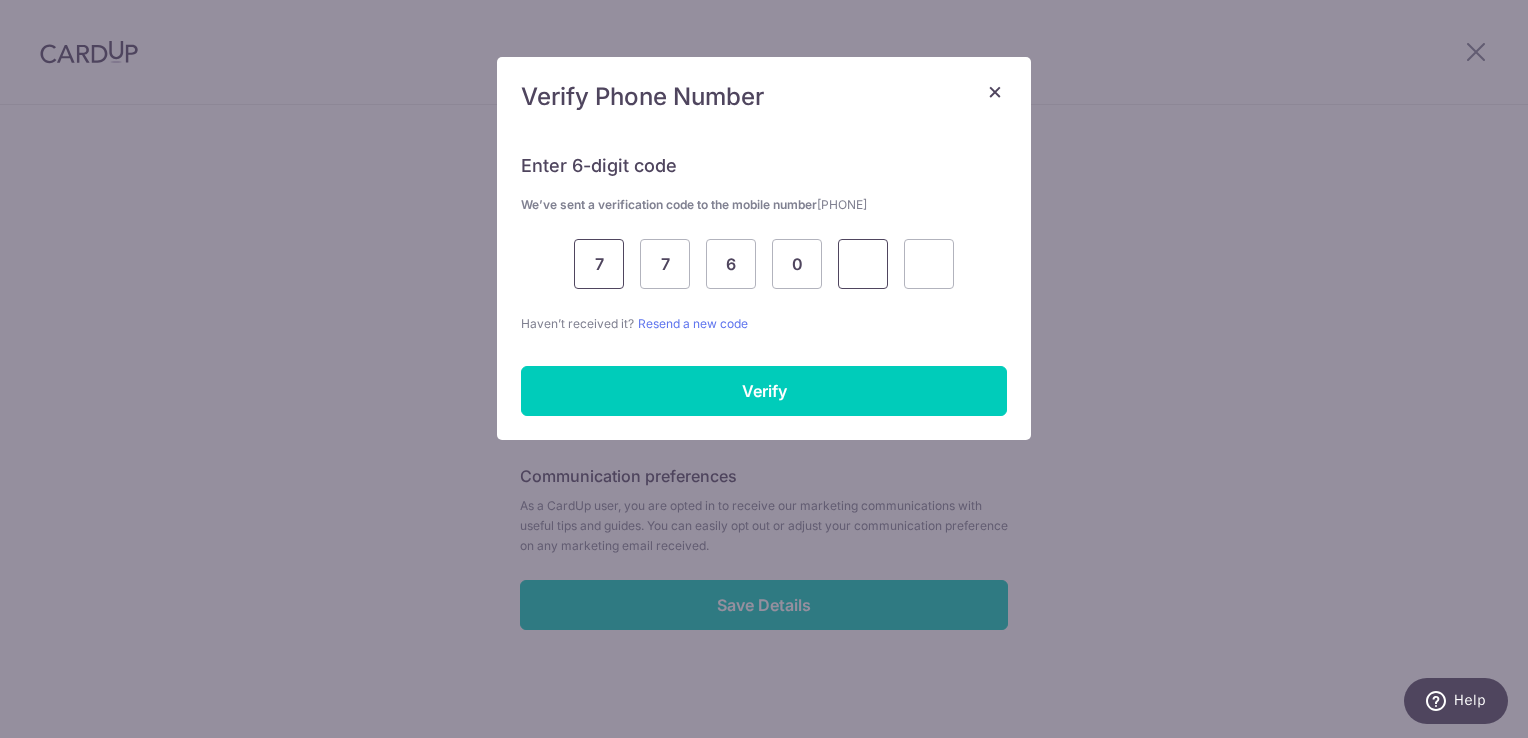 type on "4" 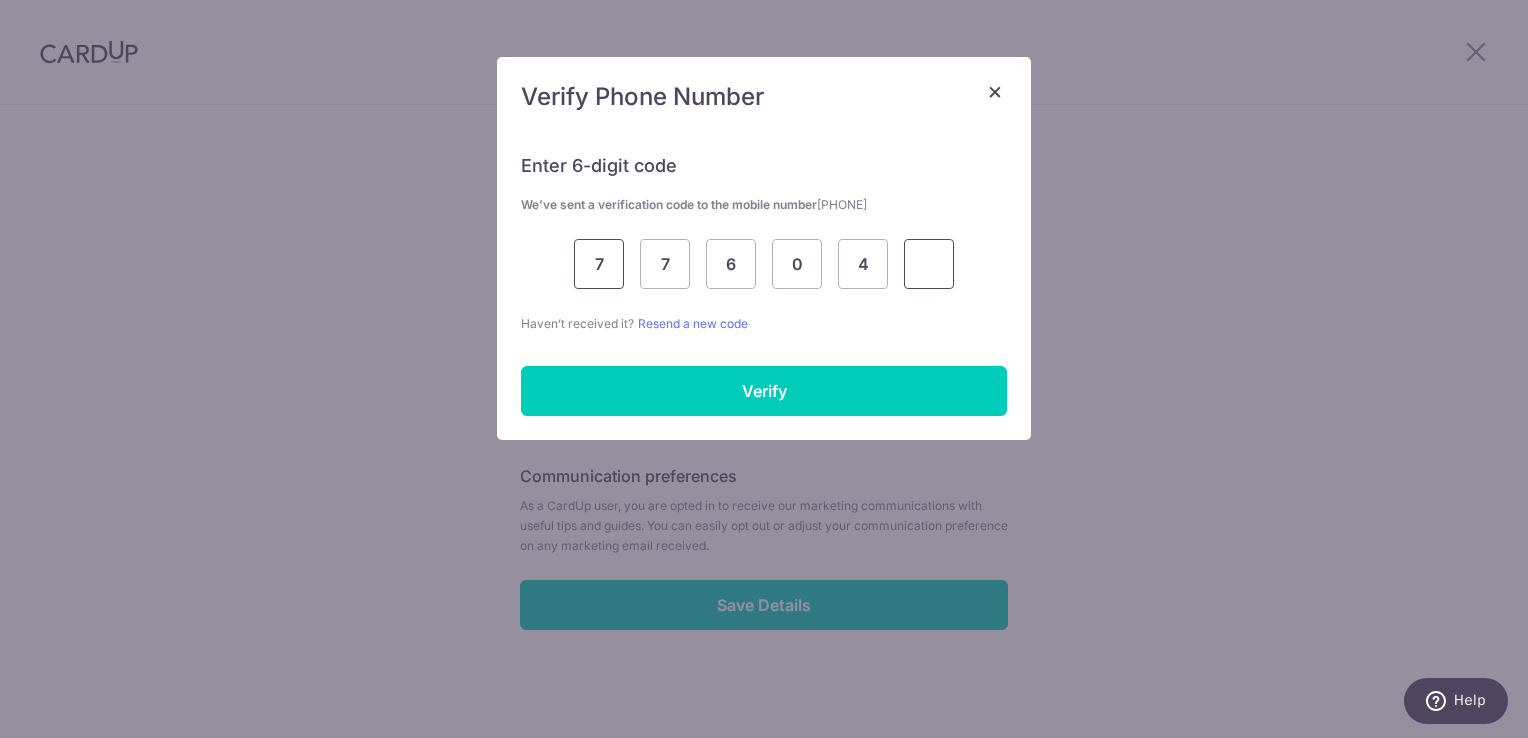 type on "6" 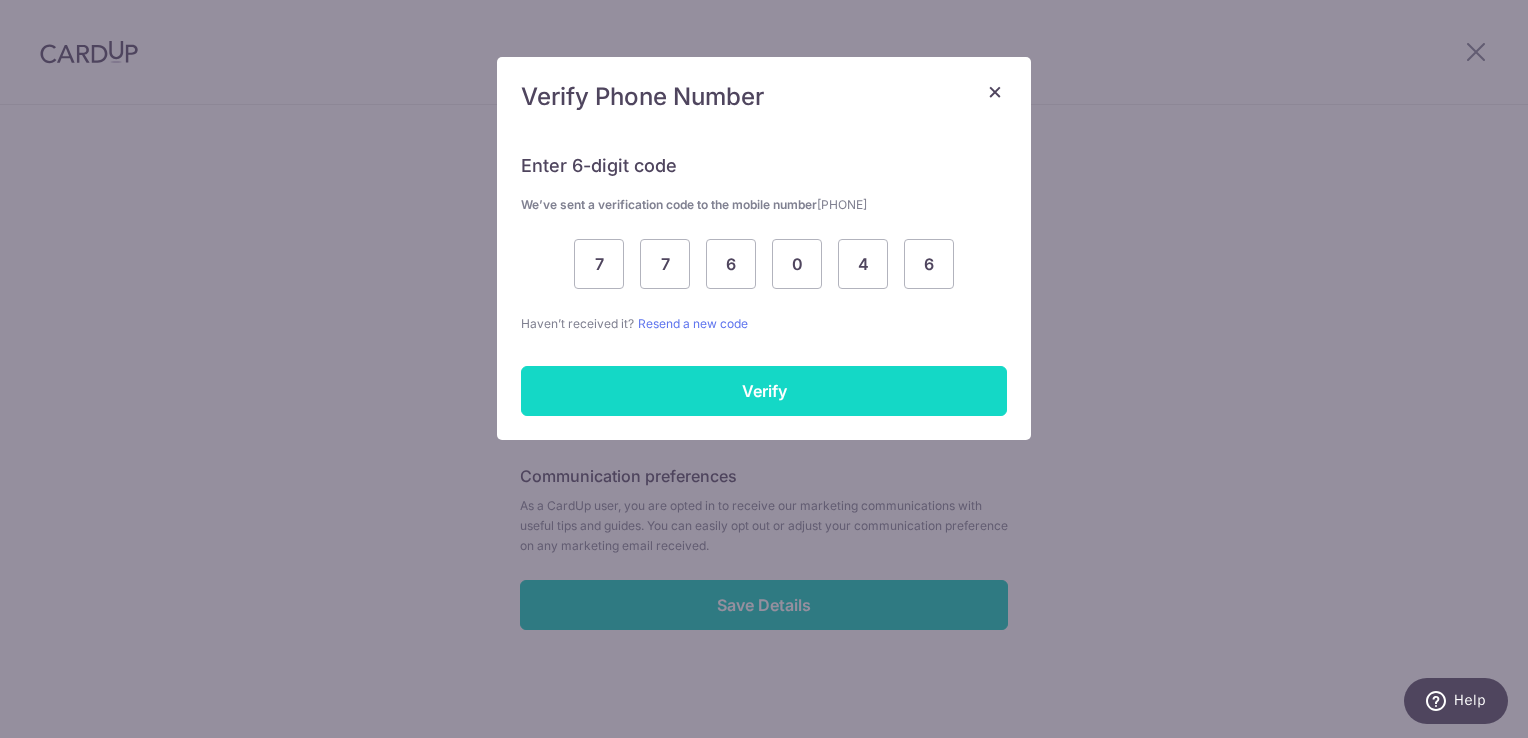 click on "Verify" at bounding box center (764, 391) 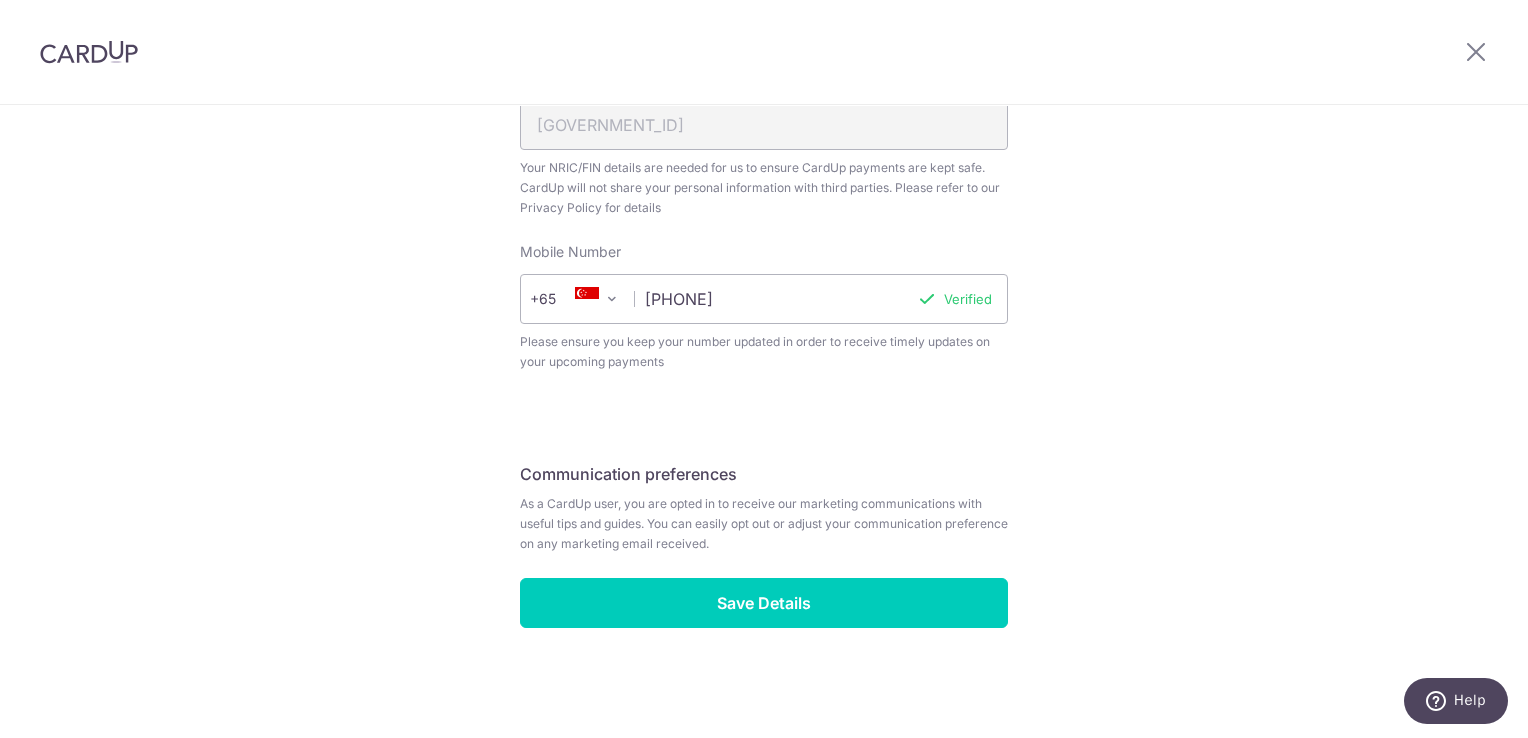 scroll, scrollTop: 741, scrollLeft: 0, axis: vertical 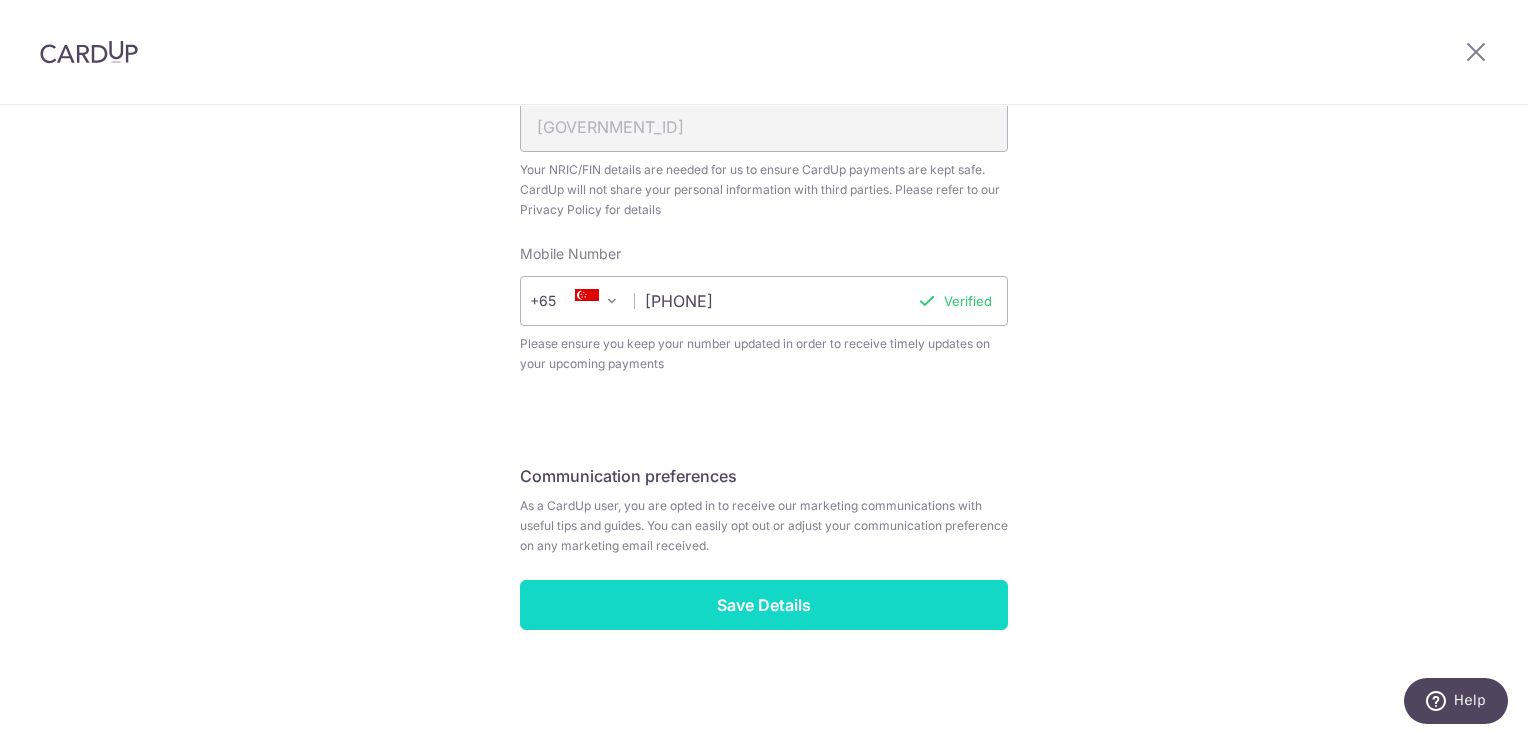 click on "Save Details" at bounding box center (764, 605) 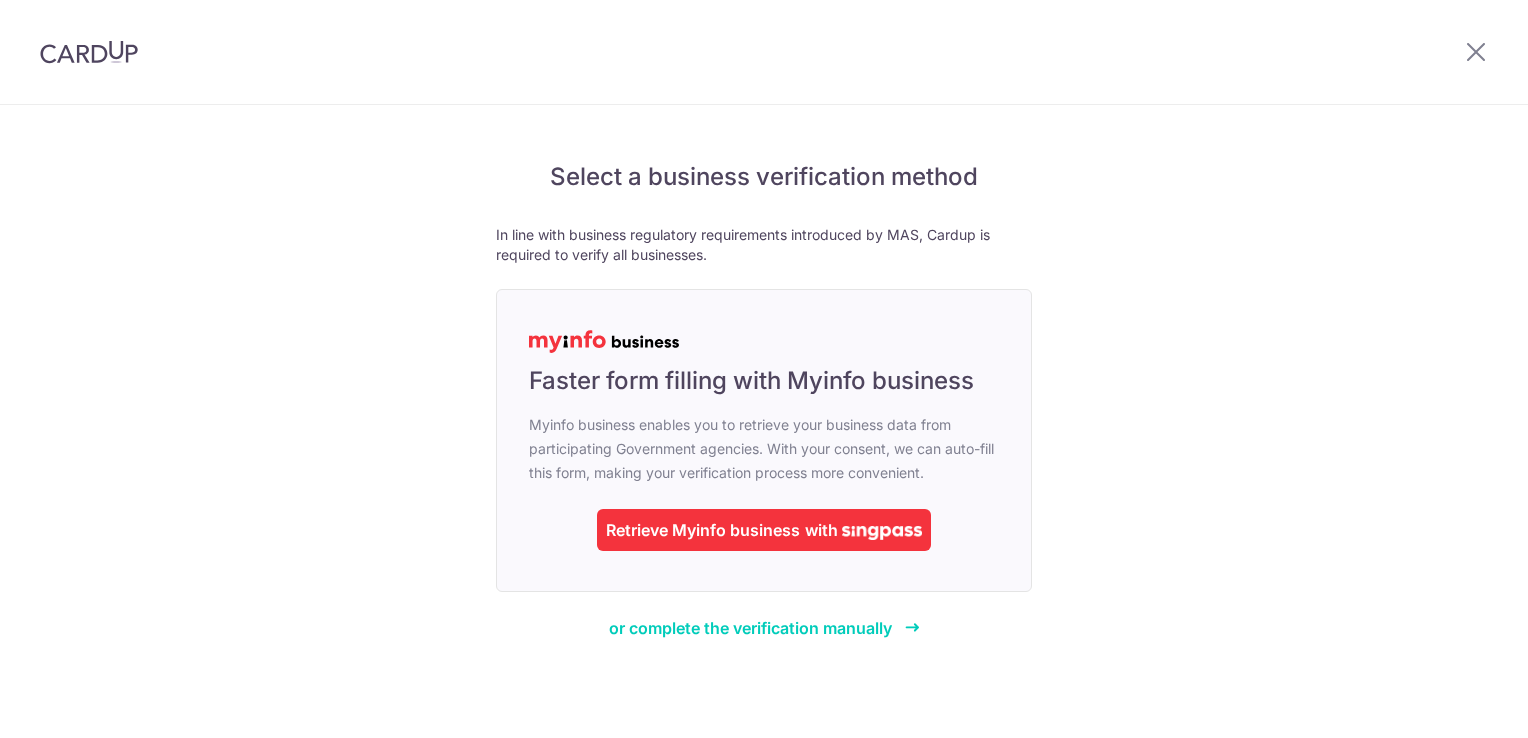 scroll, scrollTop: 0, scrollLeft: 0, axis: both 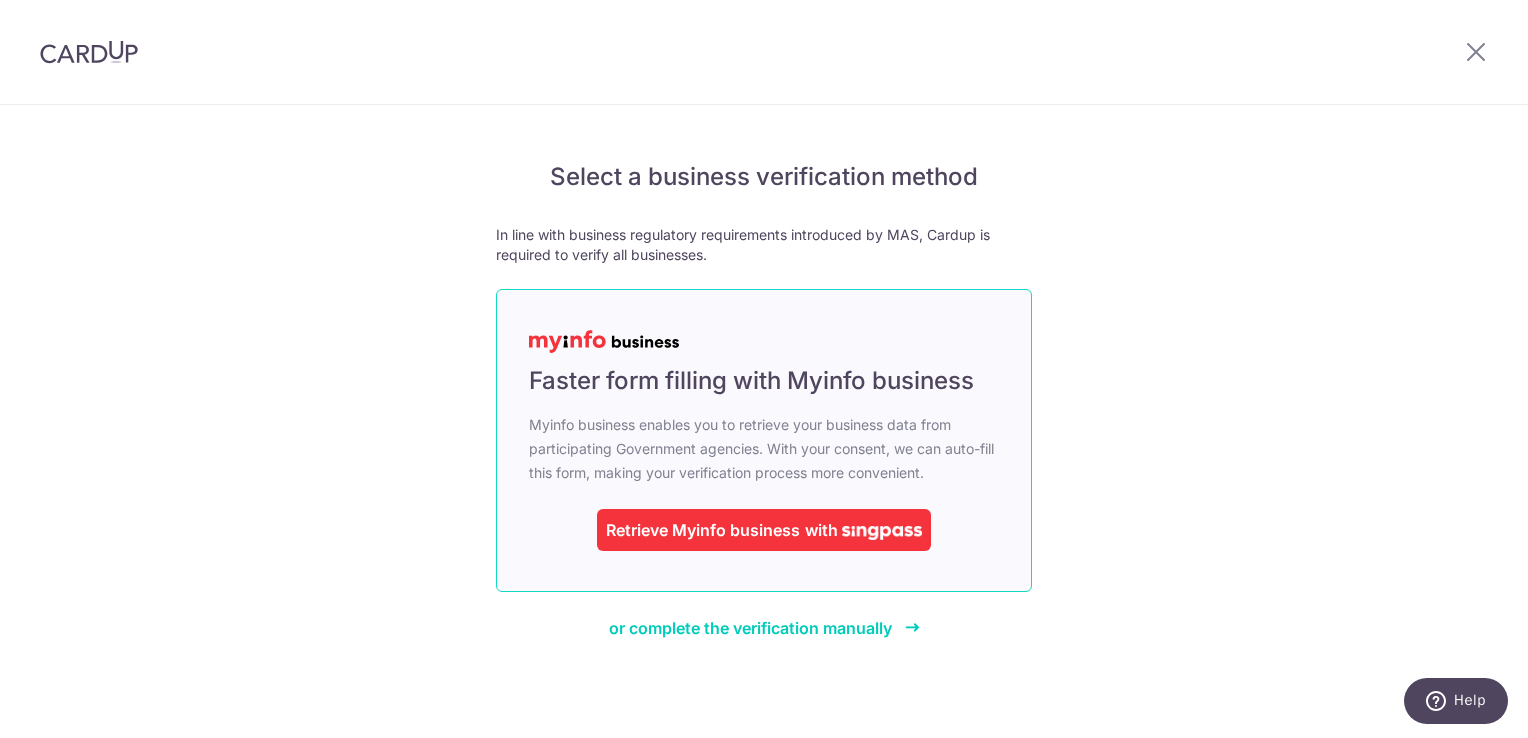 click on "Retrieve Myinfo business" at bounding box center [703, 530] 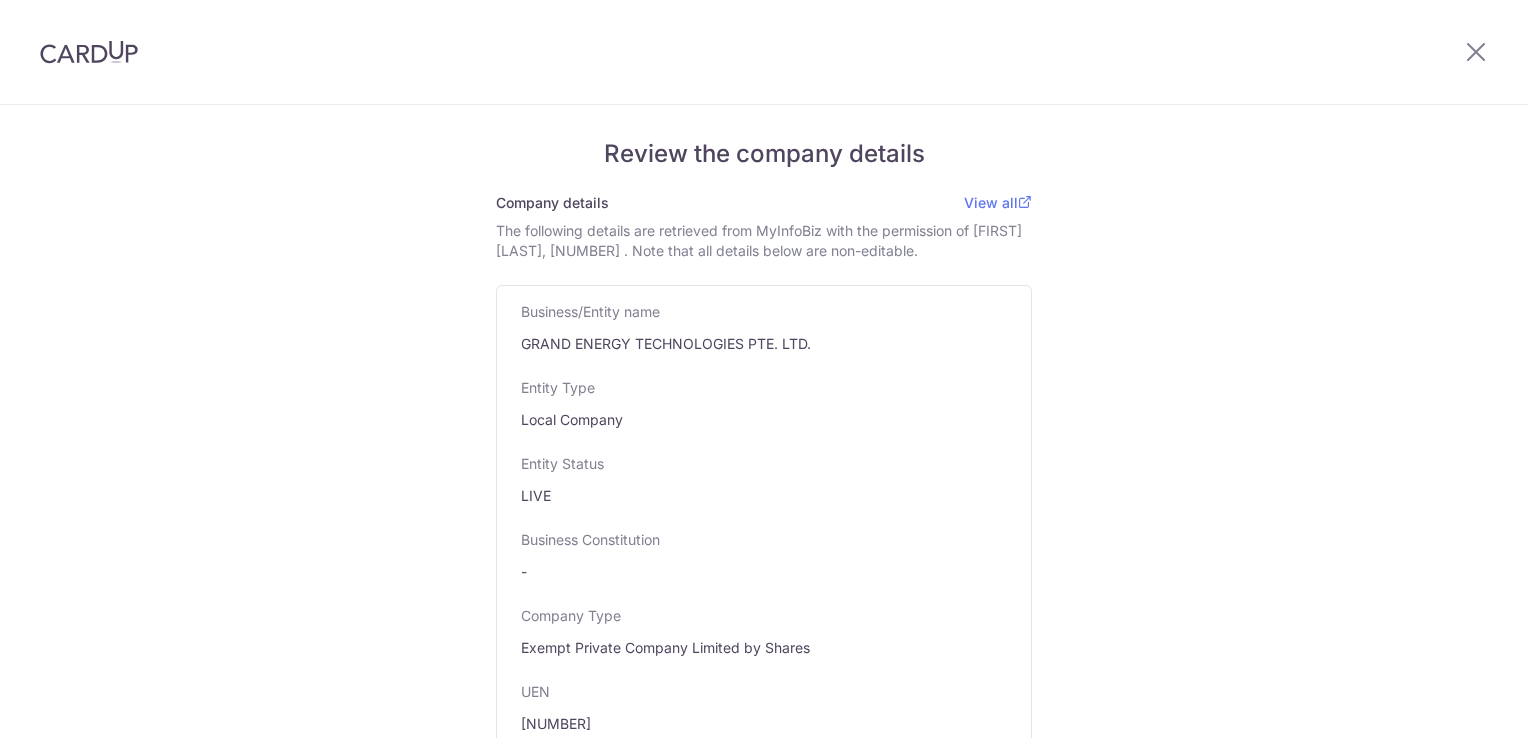 scroll, scrollTop: 0, scrollLeft: 0, axis: both 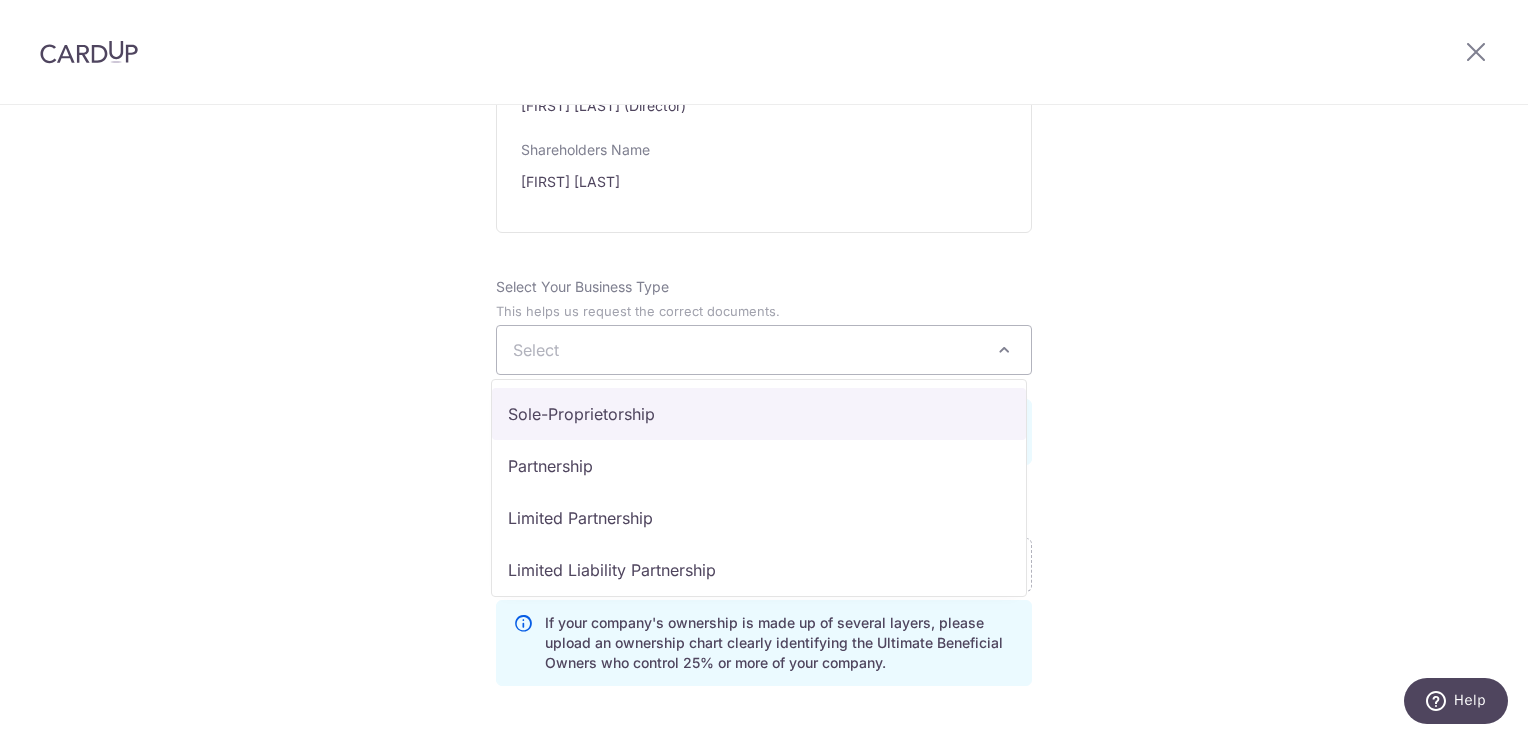 click on "Select" at bounding box center [764, 350] 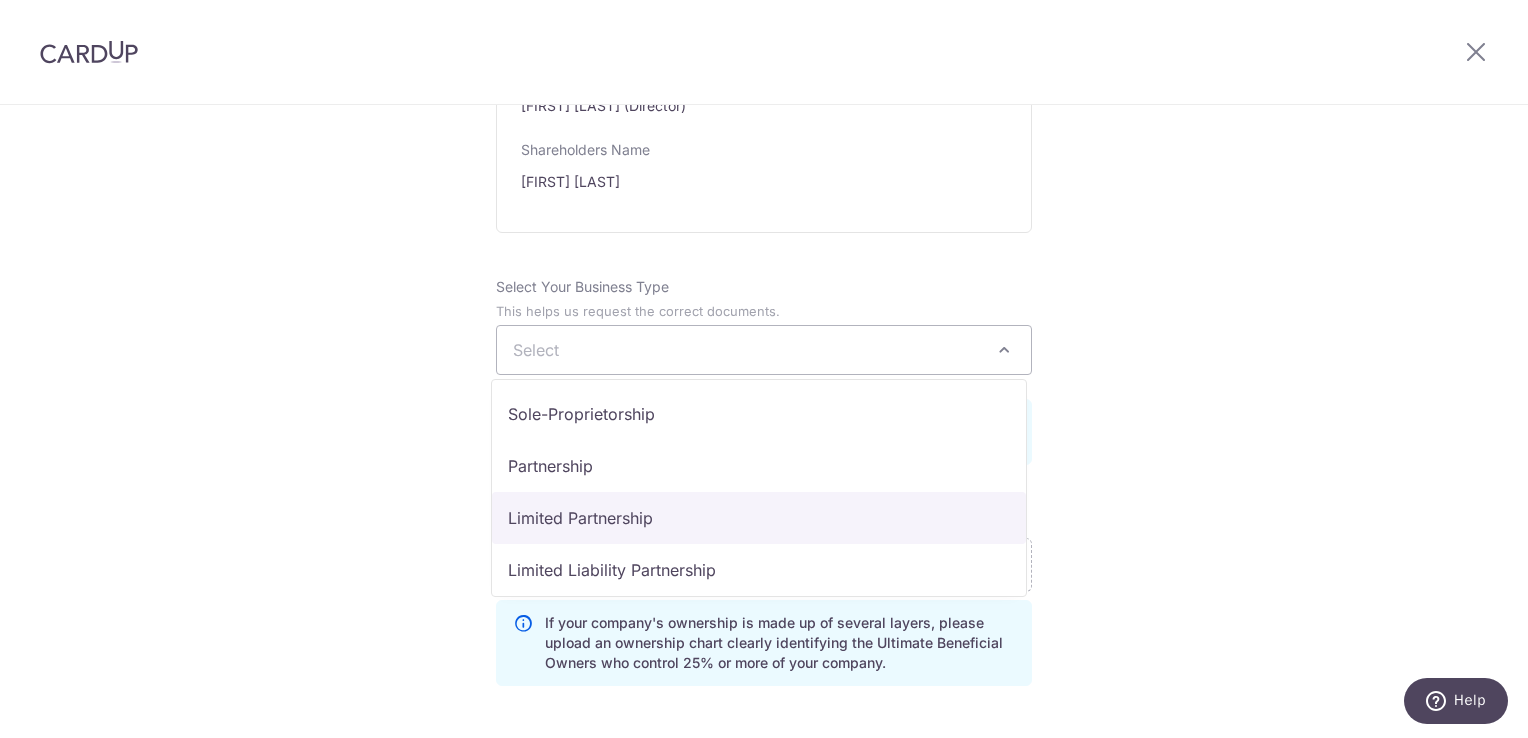 scroll, scrollTop: 164, scrollLeft: 0, axis: vertical 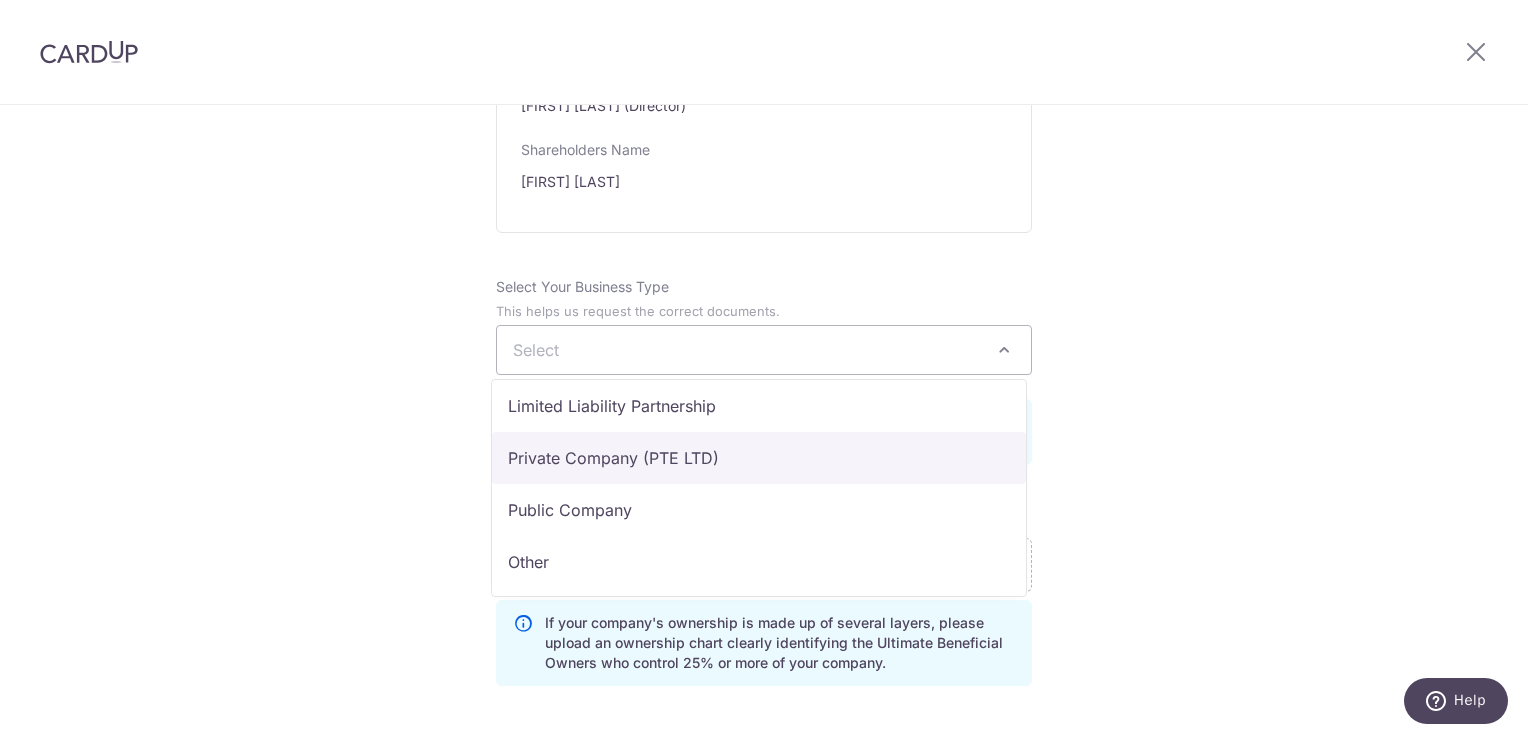 select on "Private Company (PTE LTD)" 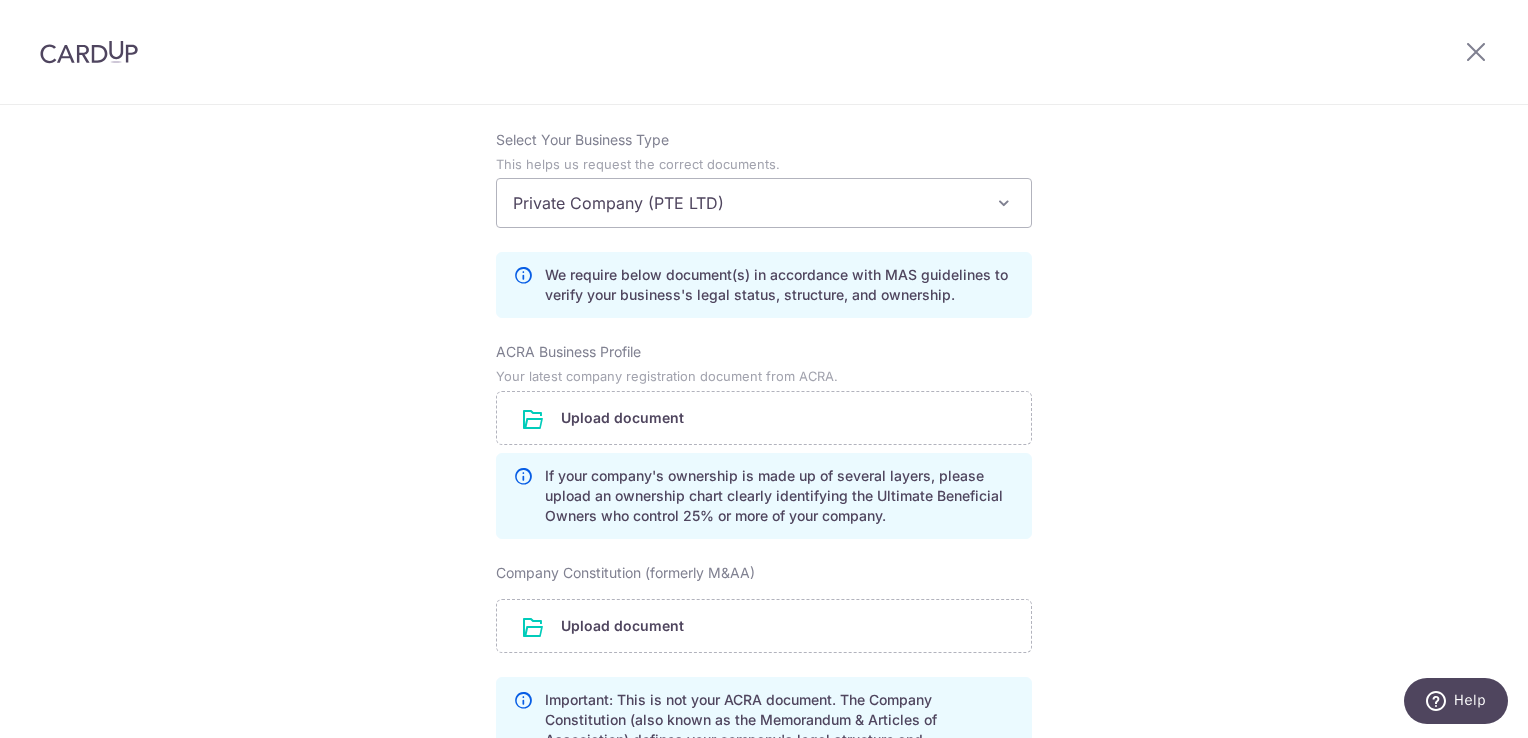 scroll, scrollTop: 1300, scrollLeft: 0, axis: vertical 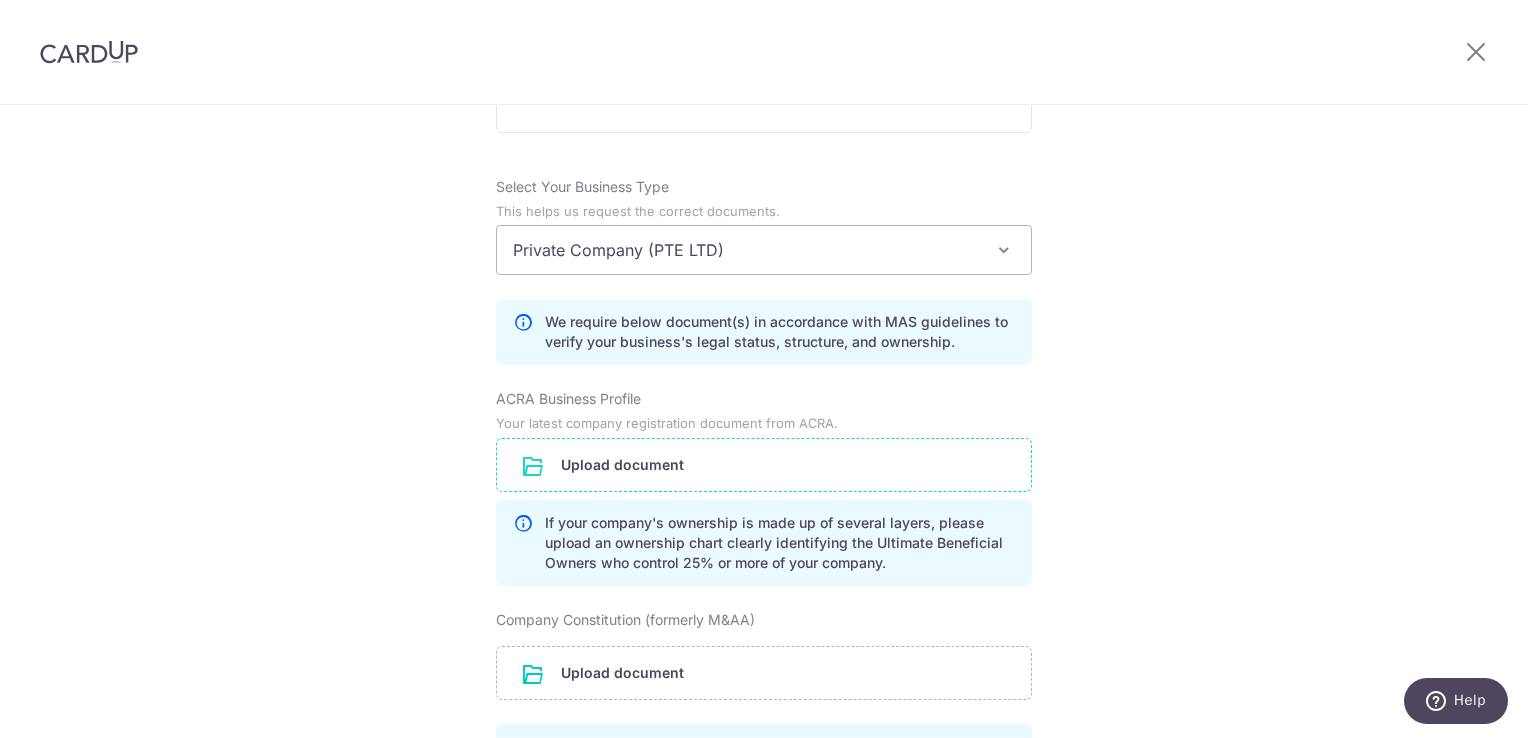 click at bounding box center [764, 465] 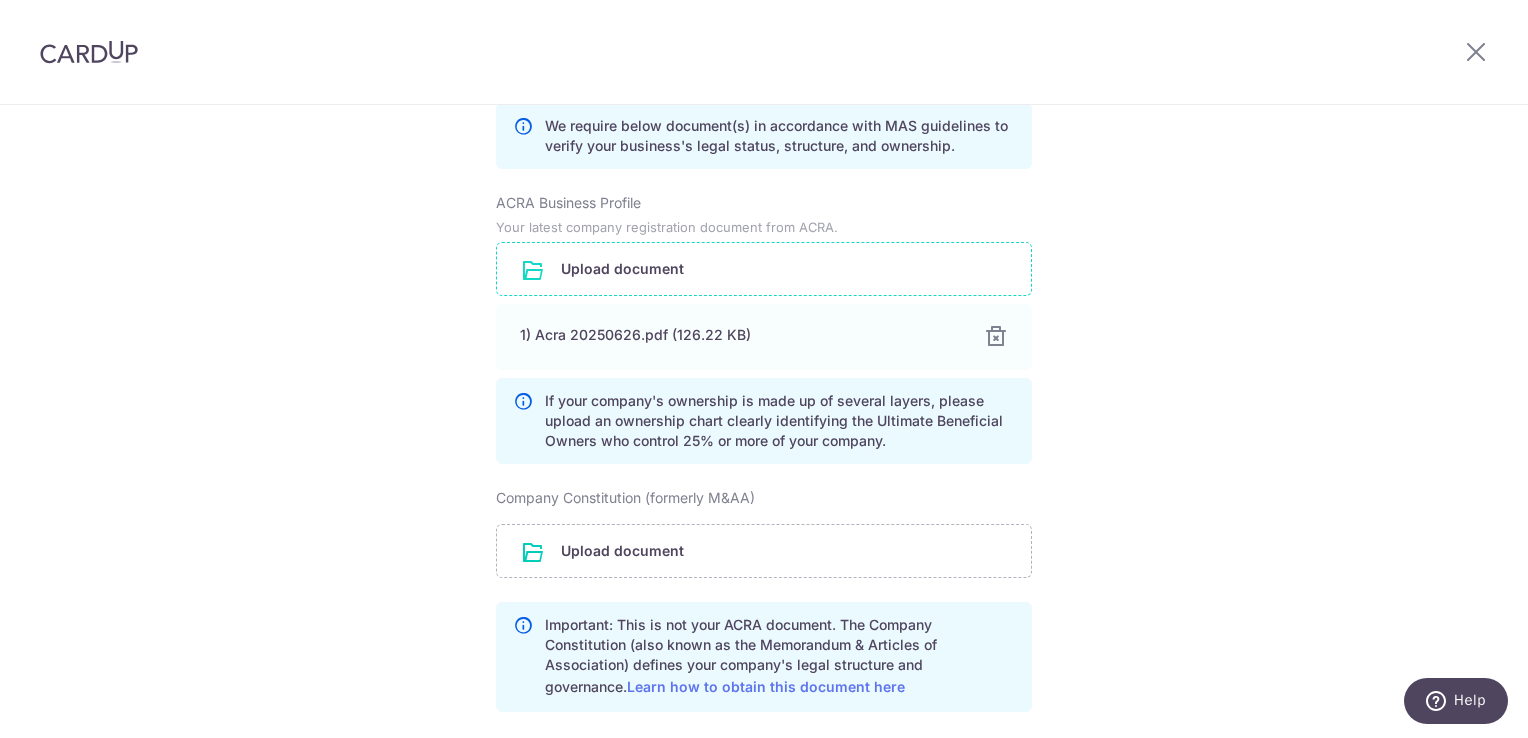 scroll, scrollTop: 1500, scrollLeft: 0, axis: vertical 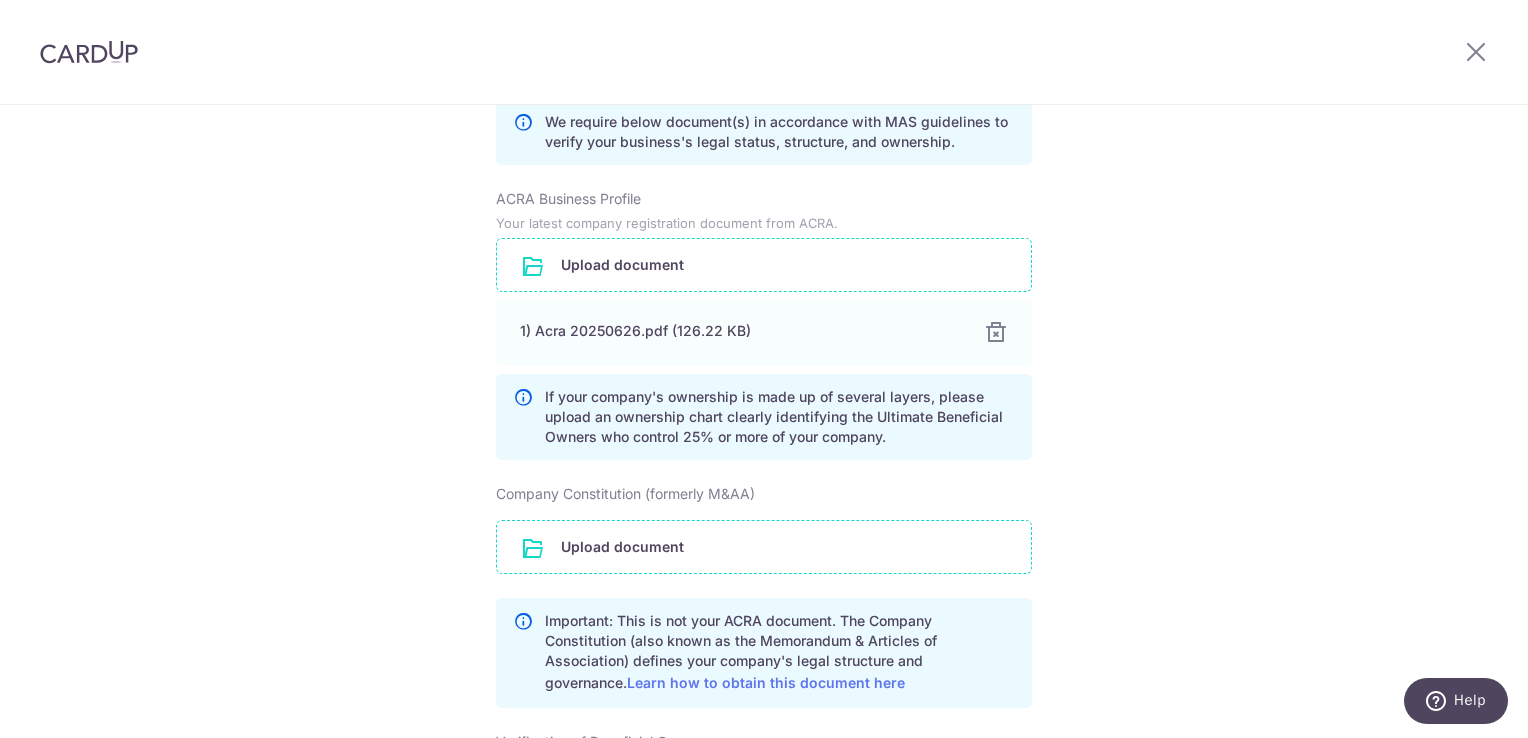 click at bounding box center [764, 547] 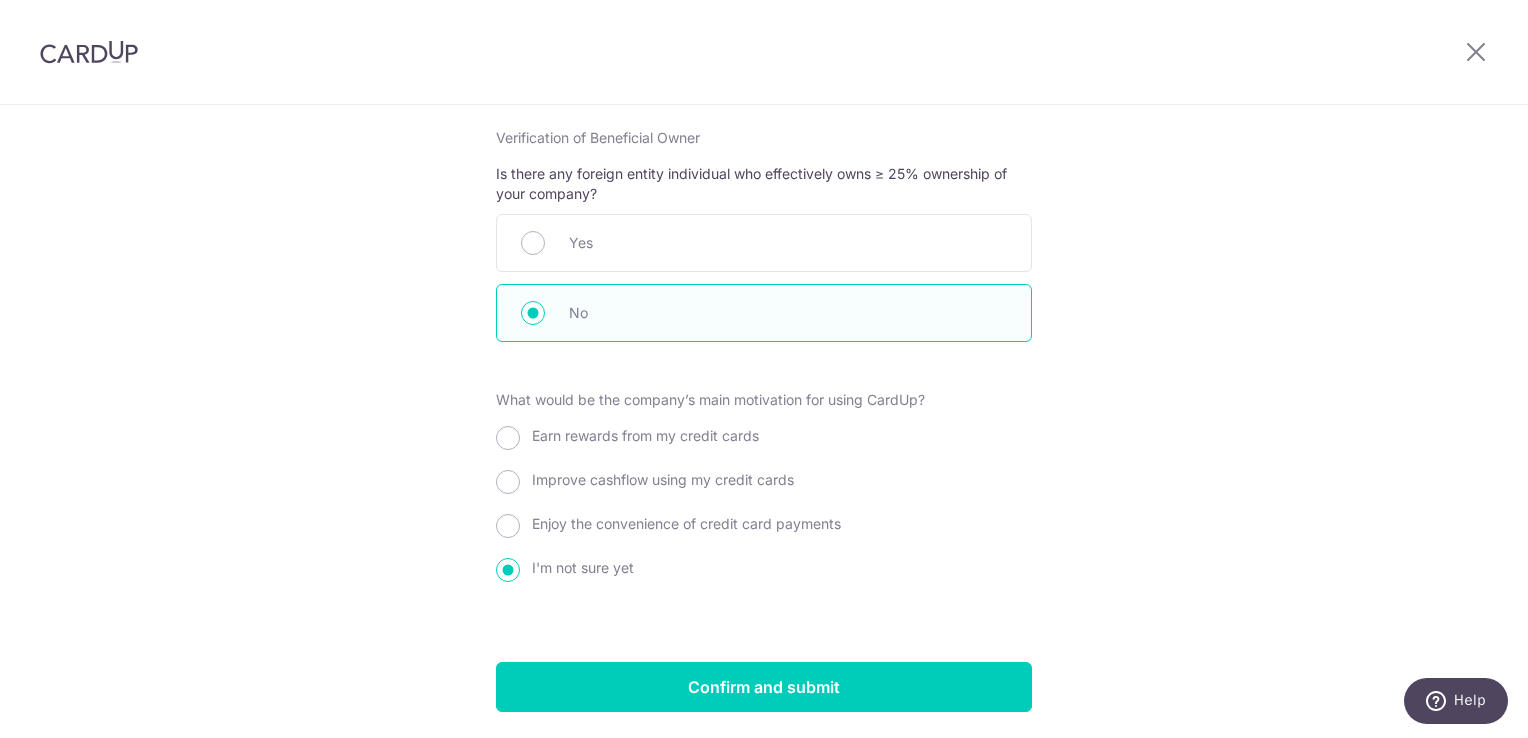 scroll, scrollTop: 2200, scrollLeft: 0, axis: vertical 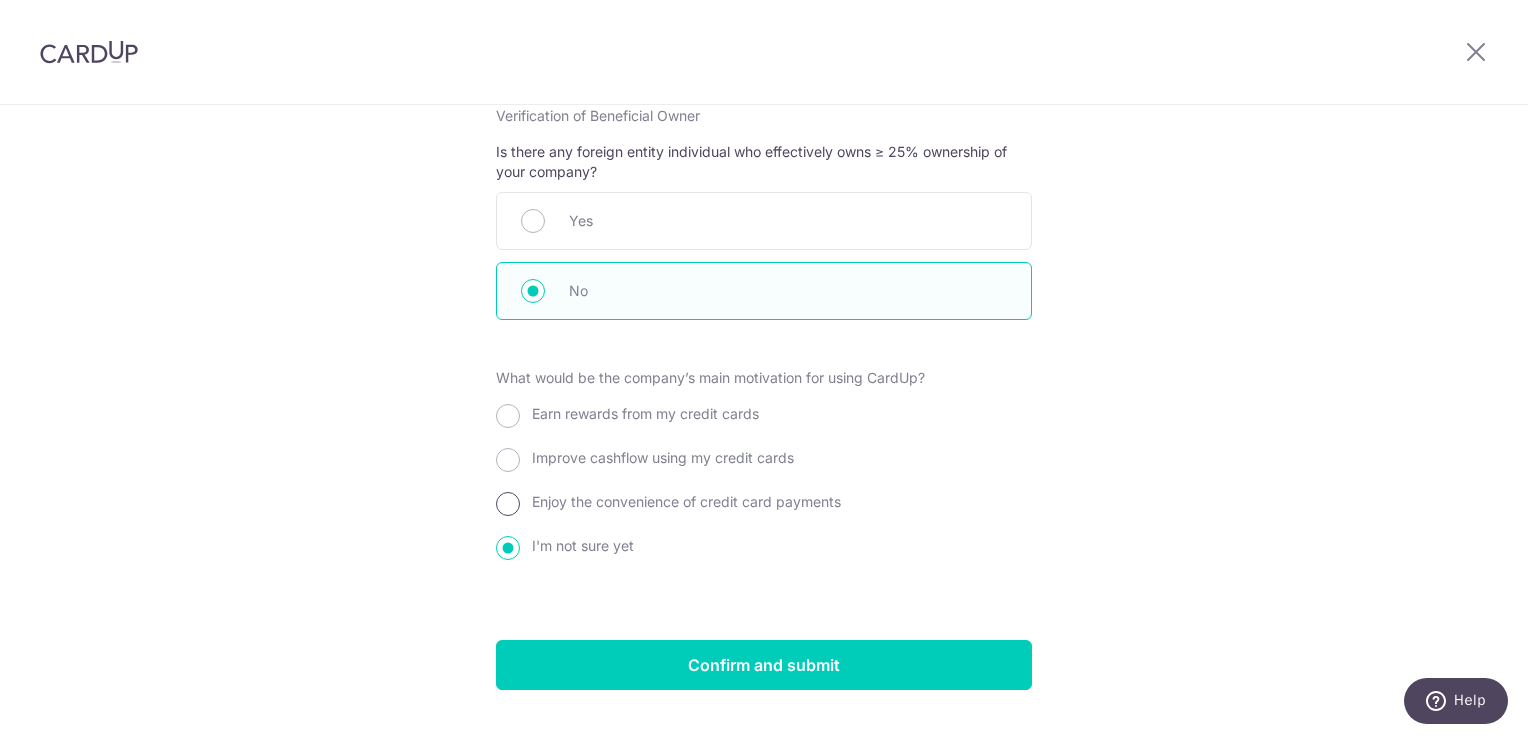 click on "Enjoy the convenience of credit card payments" at bounding box center [508, 504] 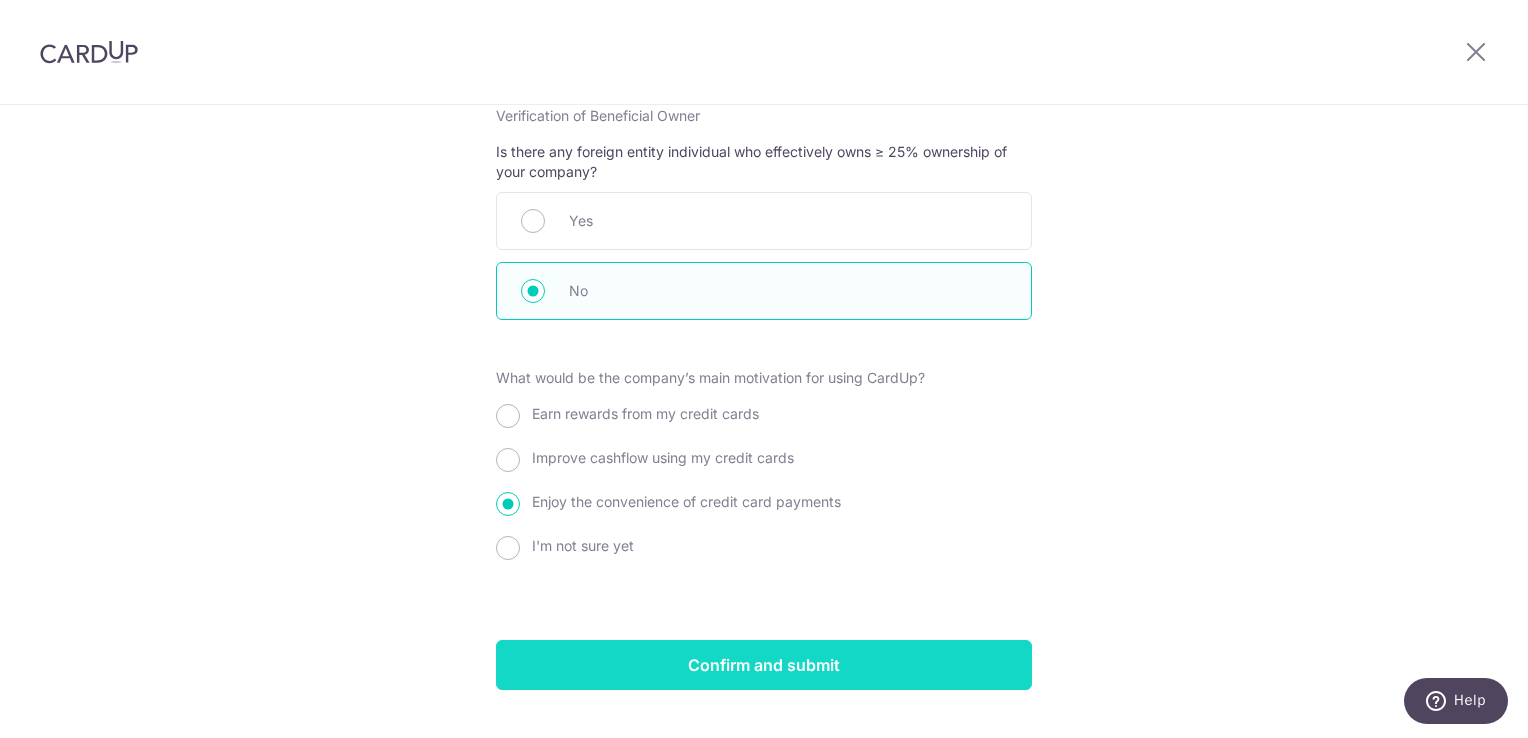 click on "Confirm and submit" at bounding box center (764, 665) 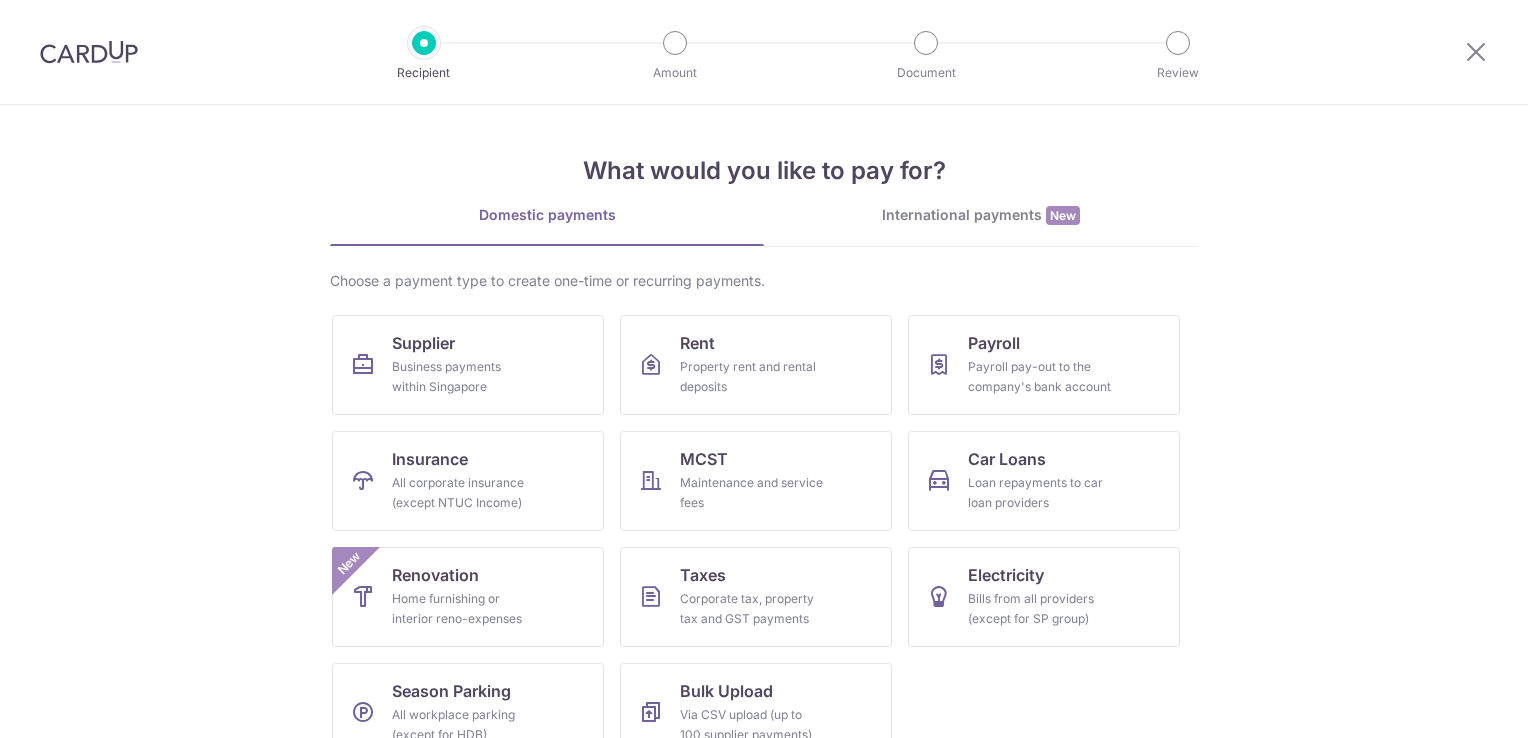 scroll, scrollTop: 0, scrollLeft: 0, axis: both 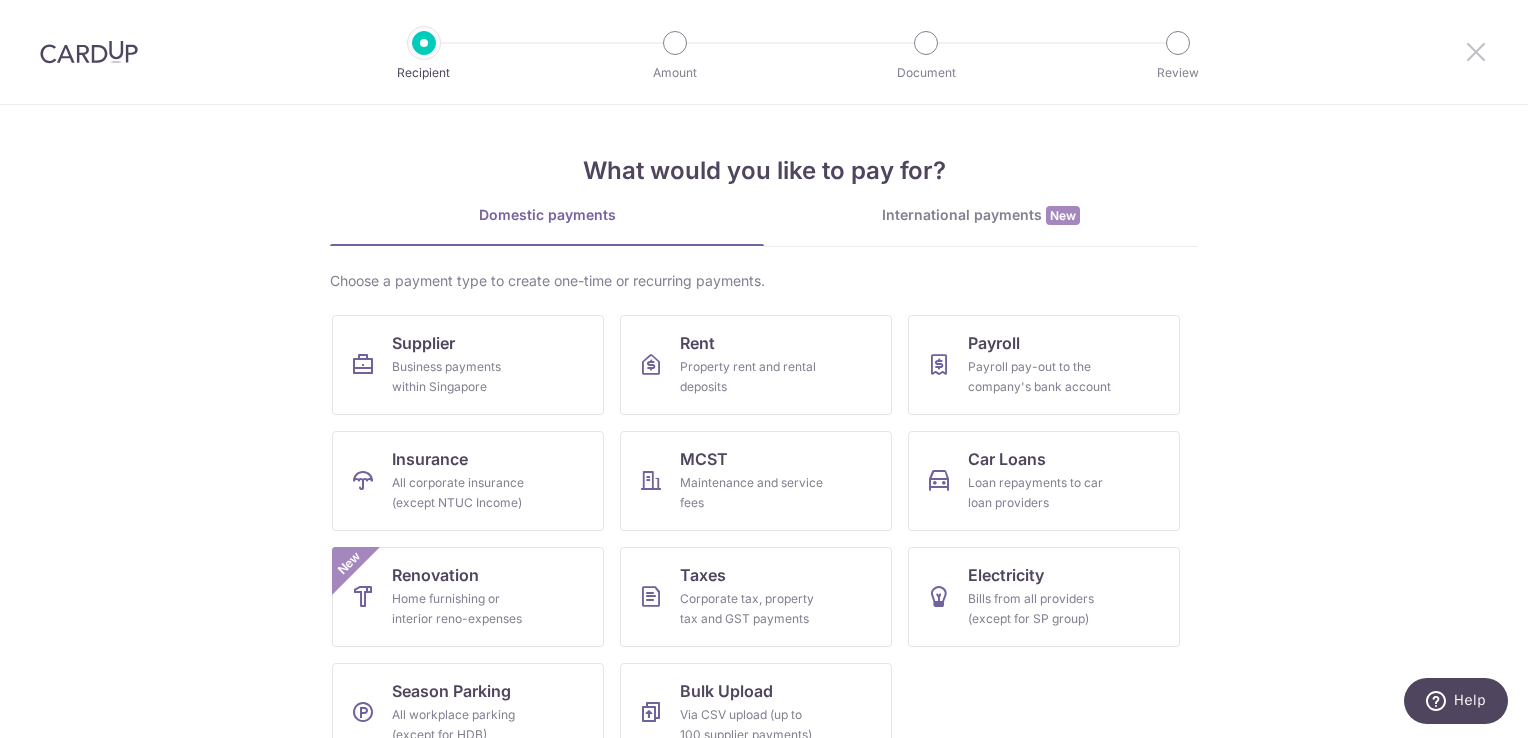 click at bounding box center (1476, 51) 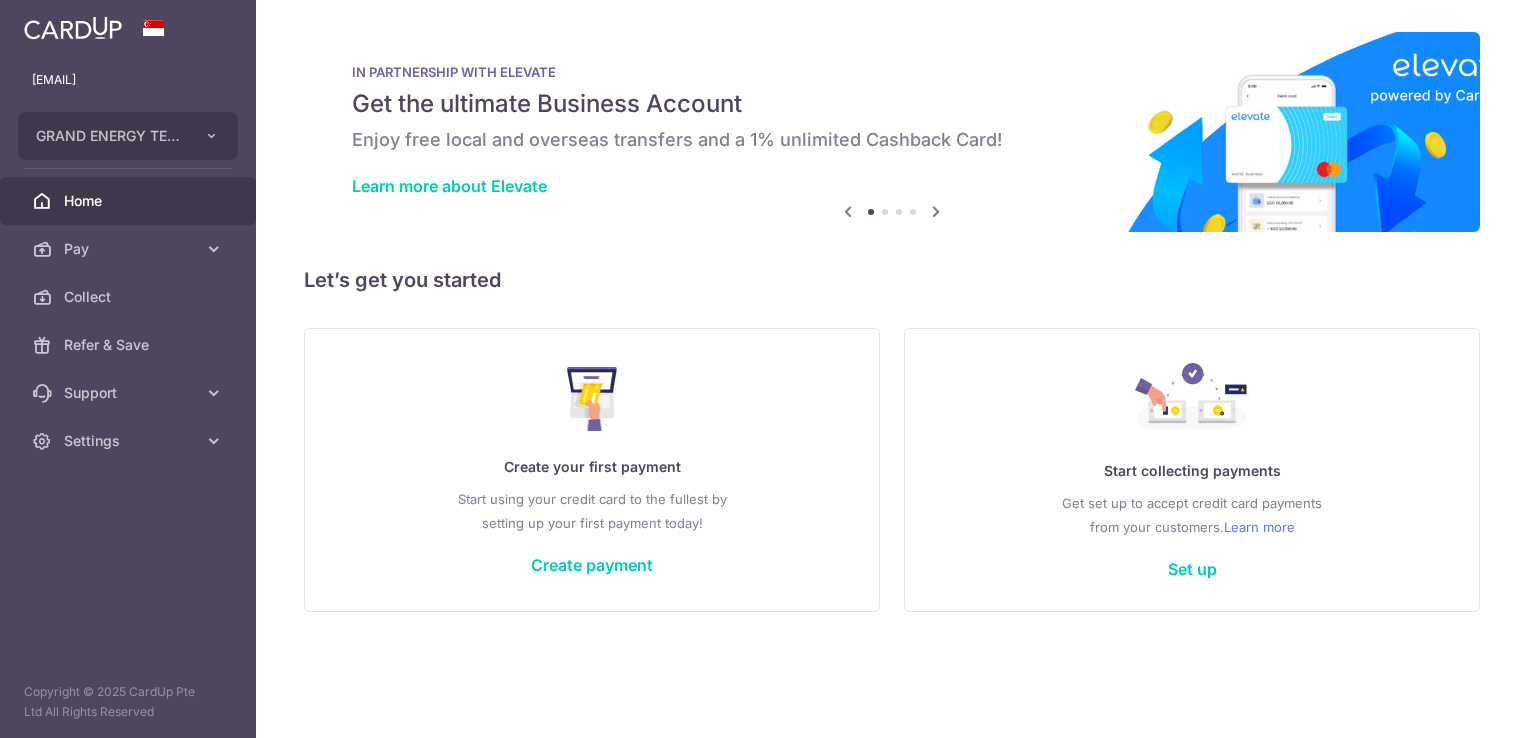 scroll, scrollTop: 0, scrollLeft: 0, axis: both 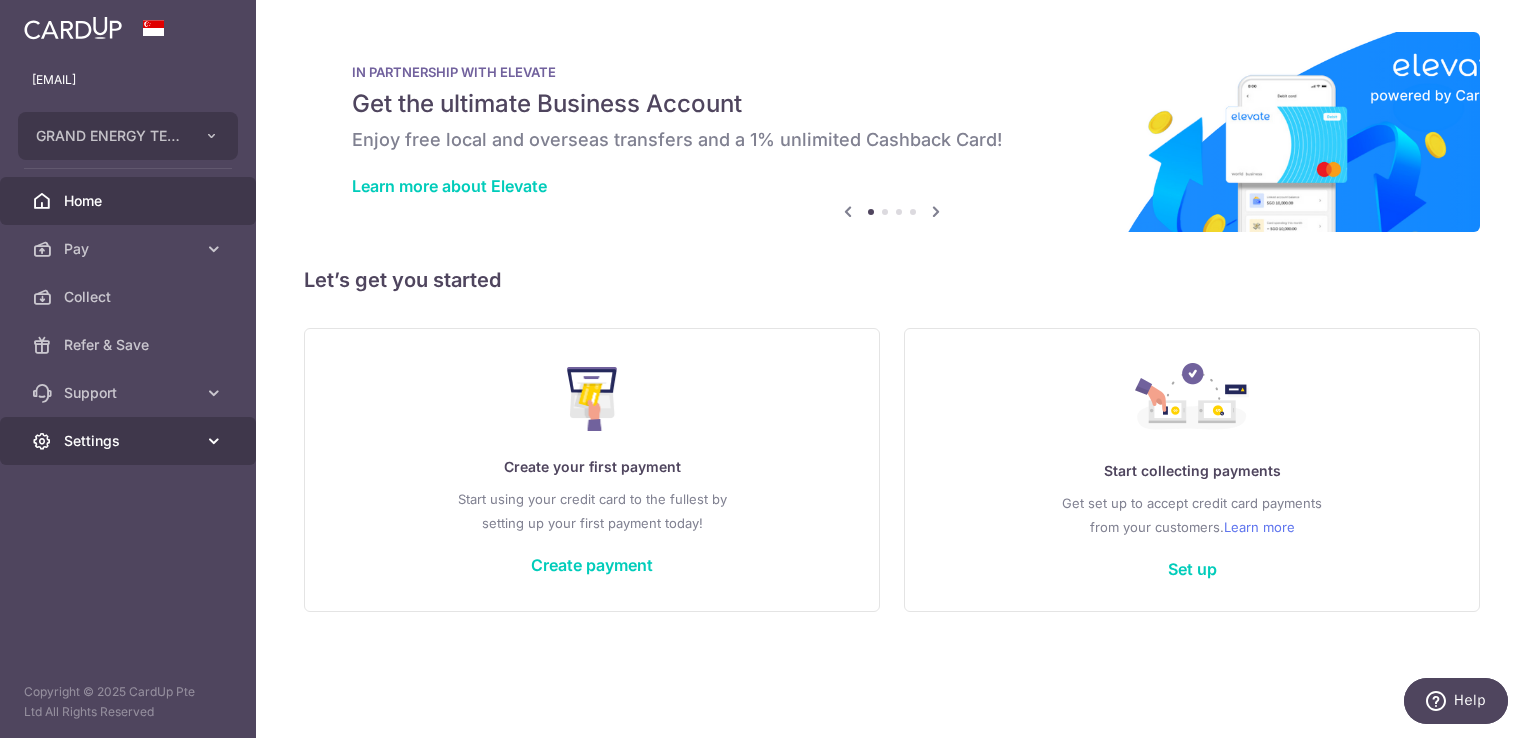 click on "Settings" at bounding box center [130, 441] 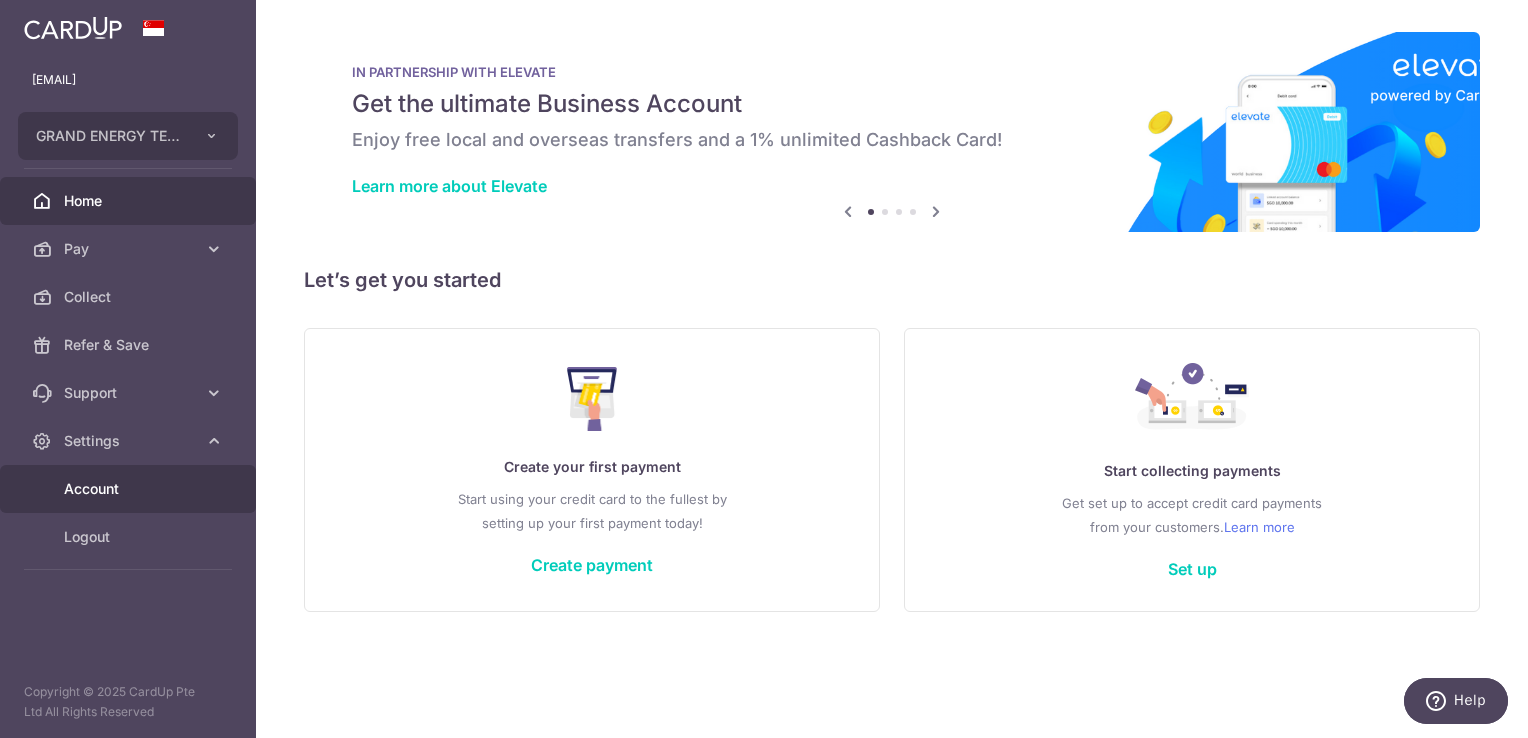 click on "Account" at bounding box center [130, 489] 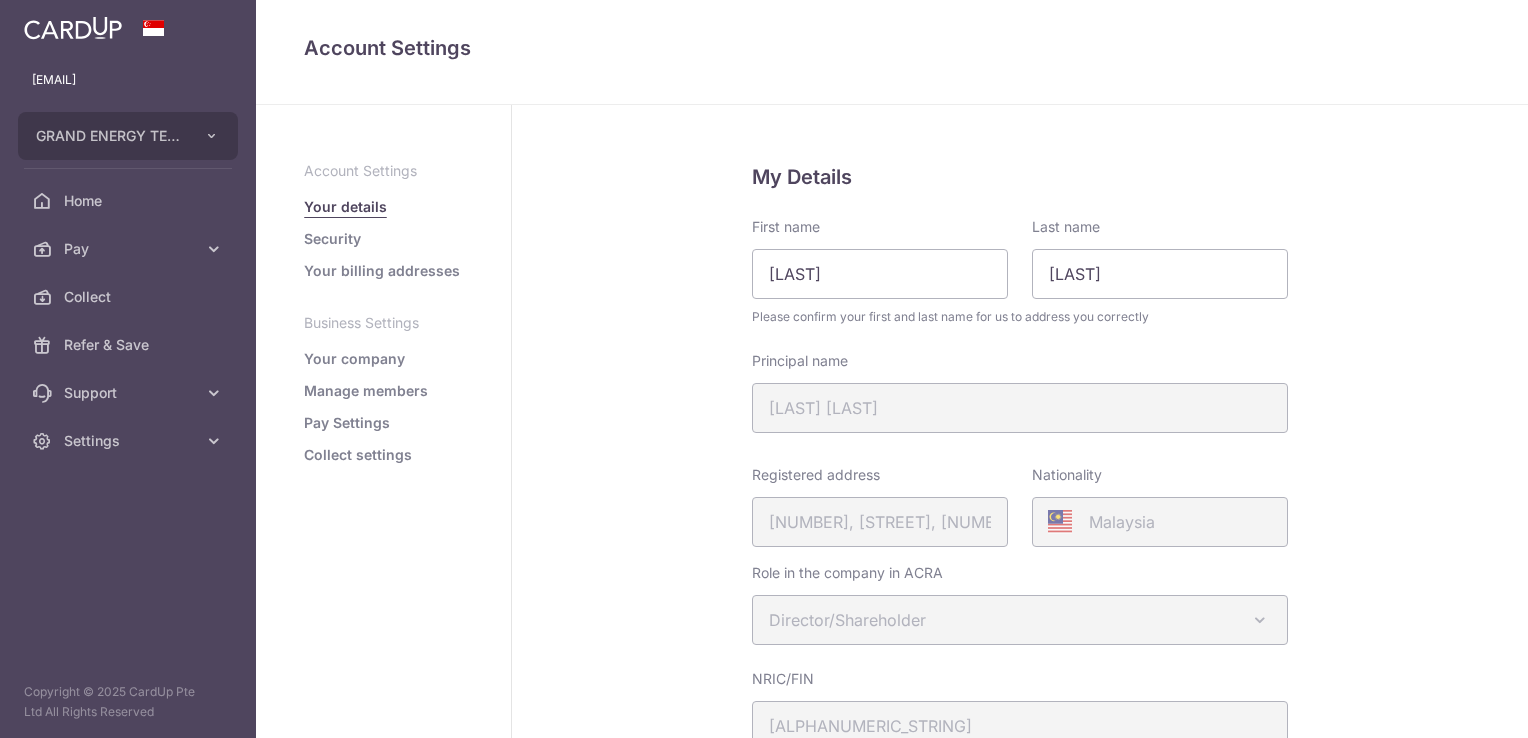 scroll, scrollTop: 0, scrollLeft: 0, axis: both 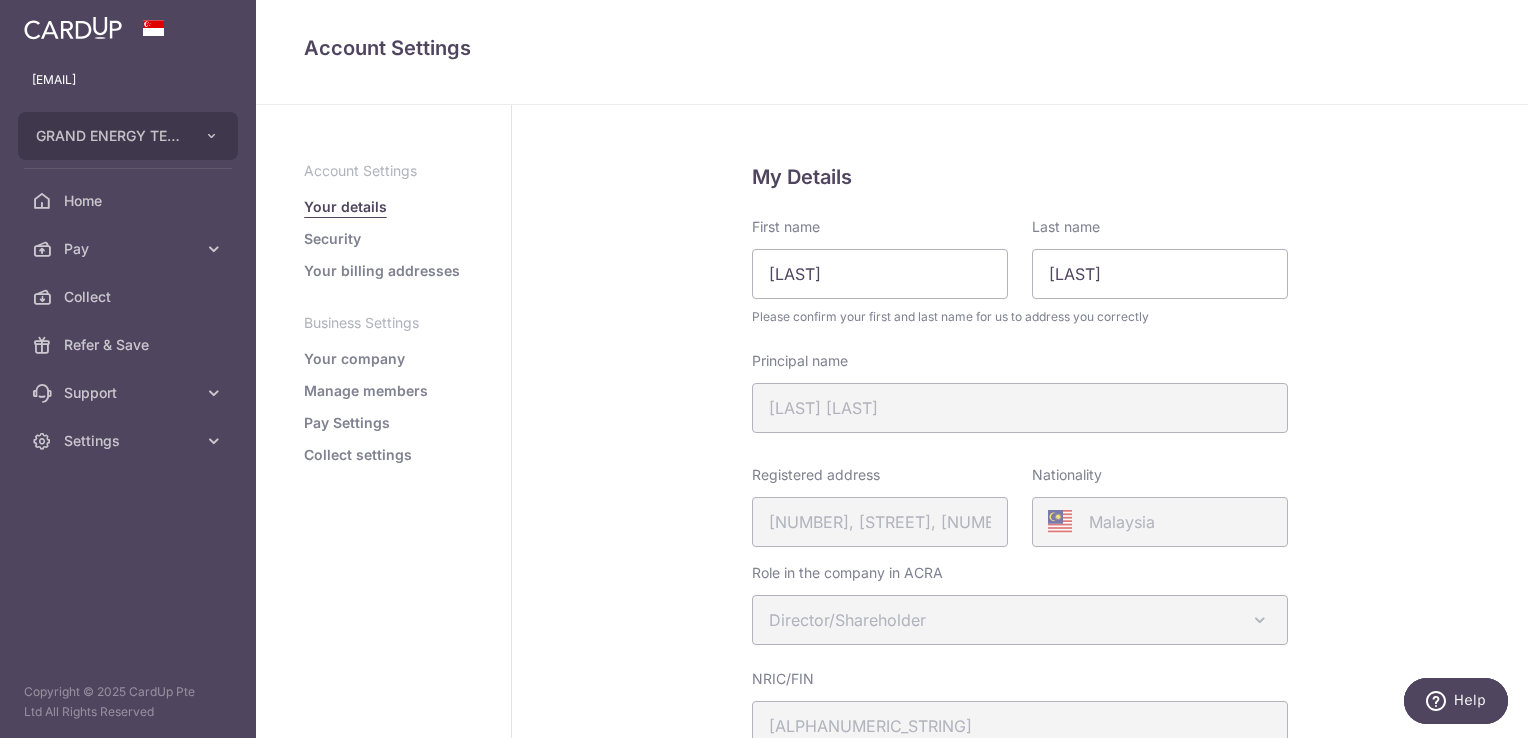 click on "Manage members" at bounding box center [366, 391] 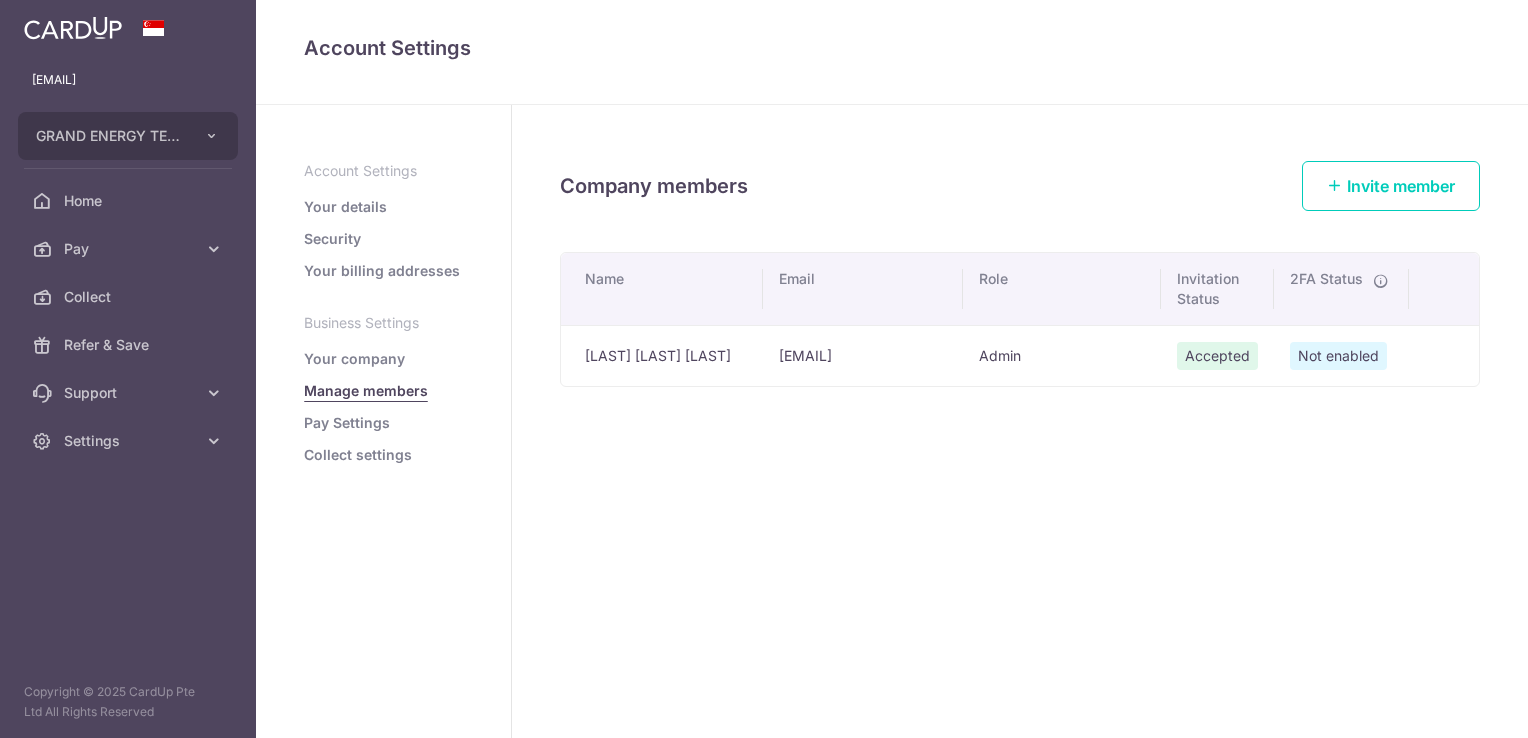 scroll, scrollTop: 0, scrollLeft: 0, axis: both 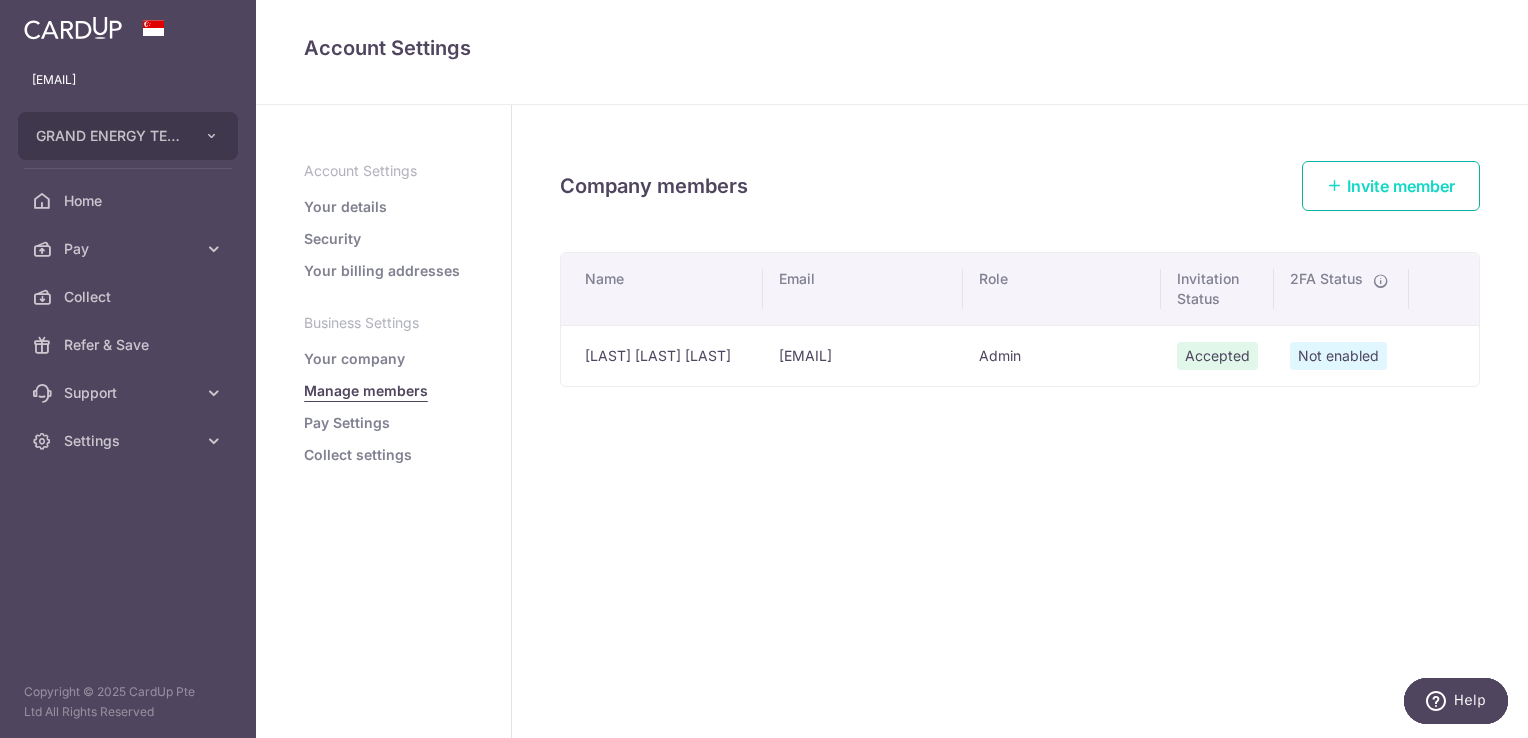 click on "Invite member" at bounding box center [1401, 186] 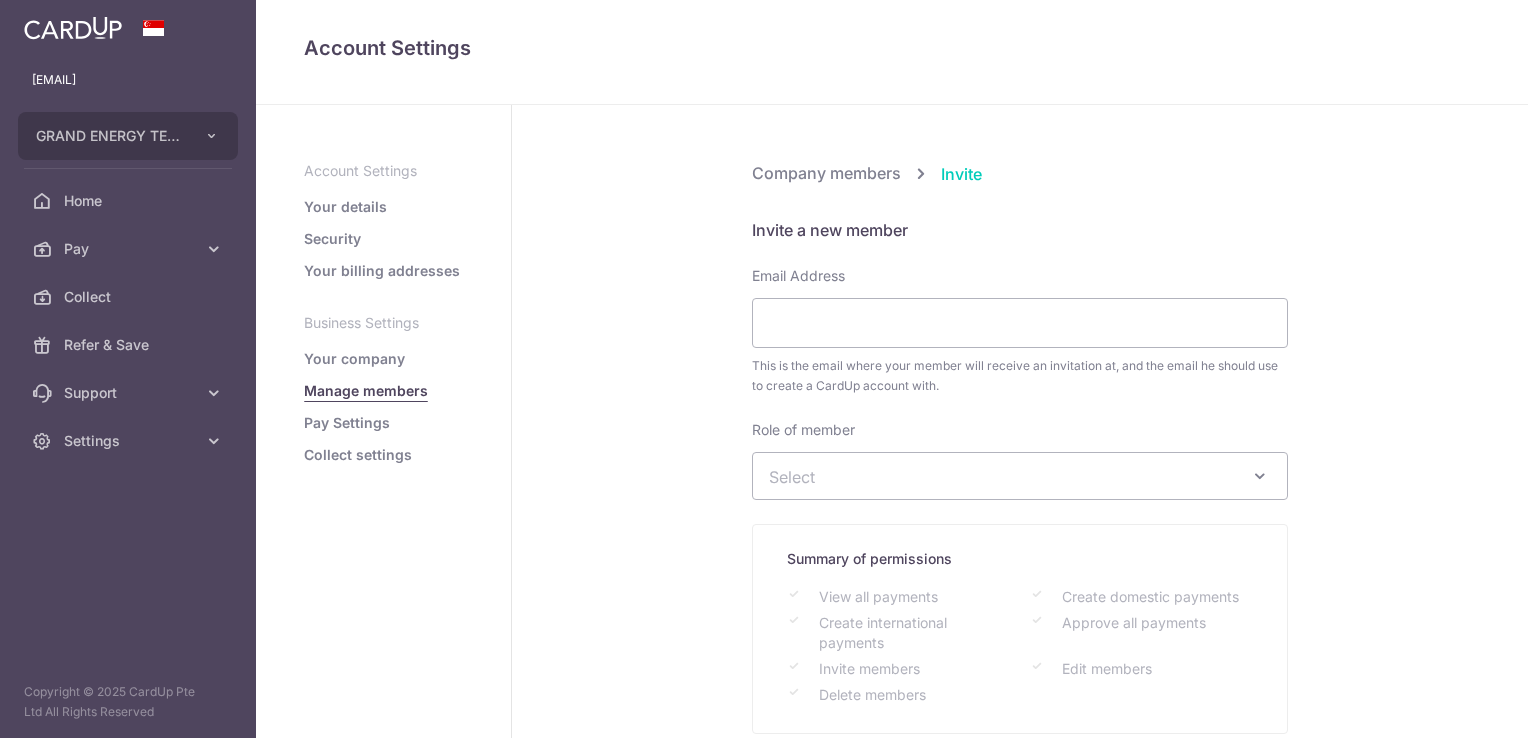 scroll, scrollTop: 0, scrollLeft: 0, axis: both 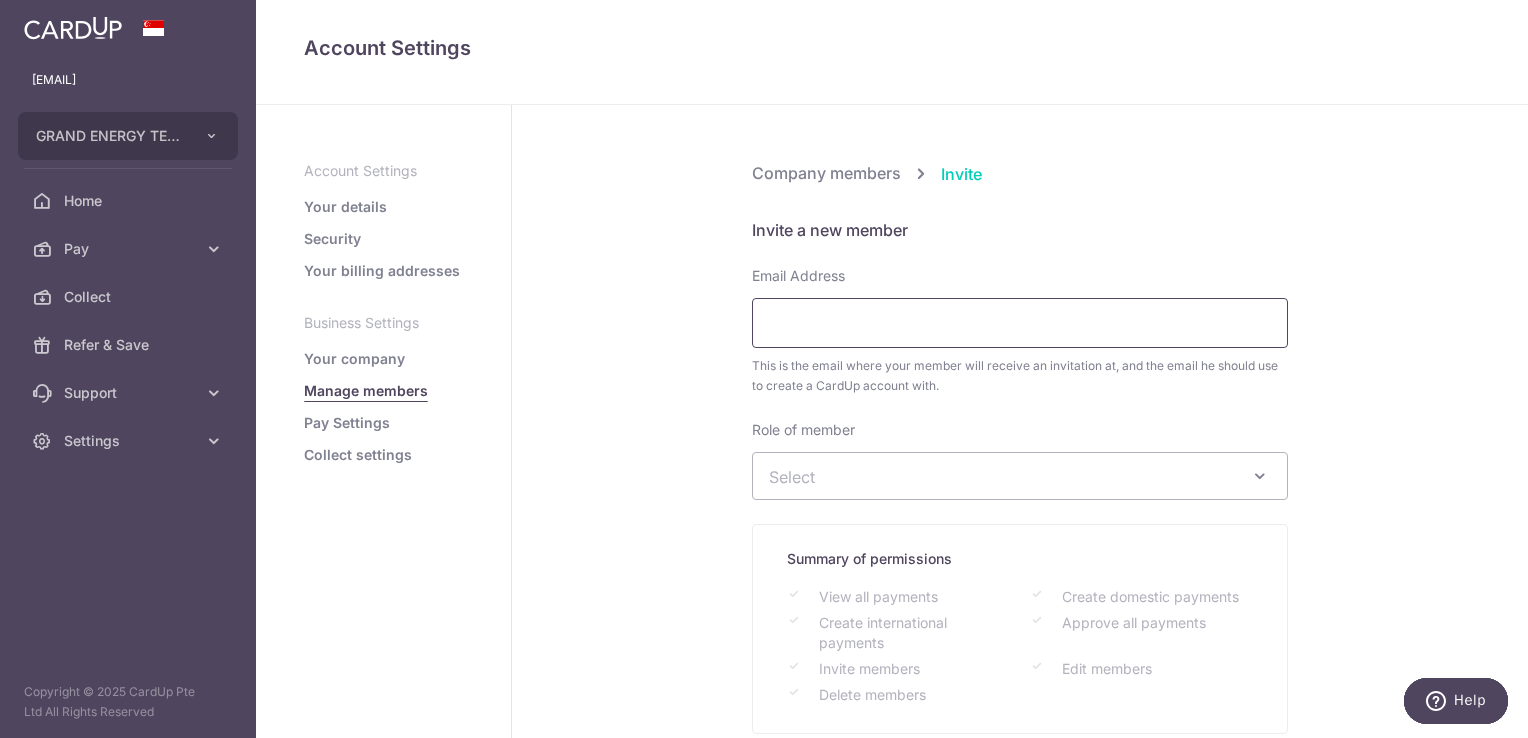 click on "Email Address" at bounding box center (1020, 323) 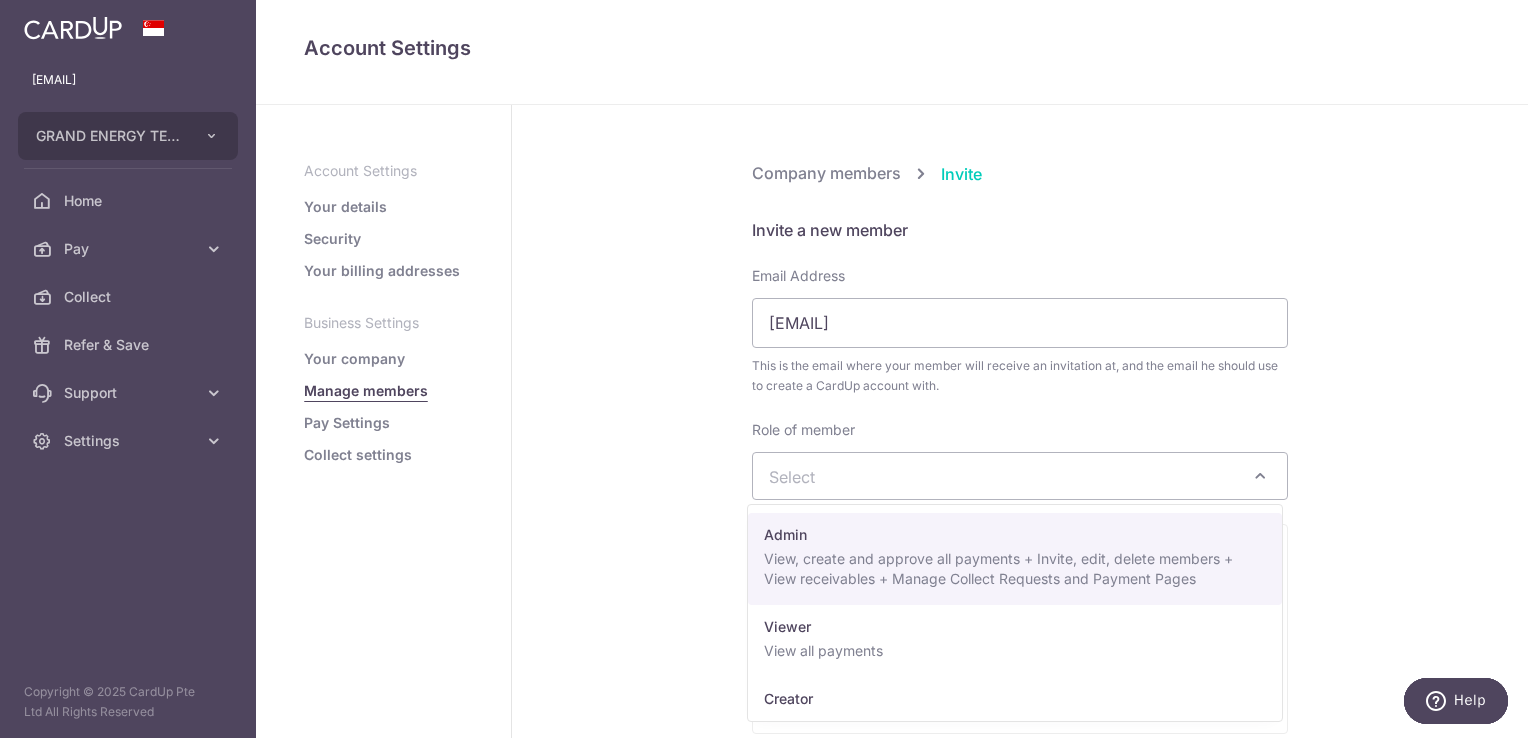 click on "Select" at bounding box center [1004, 476] 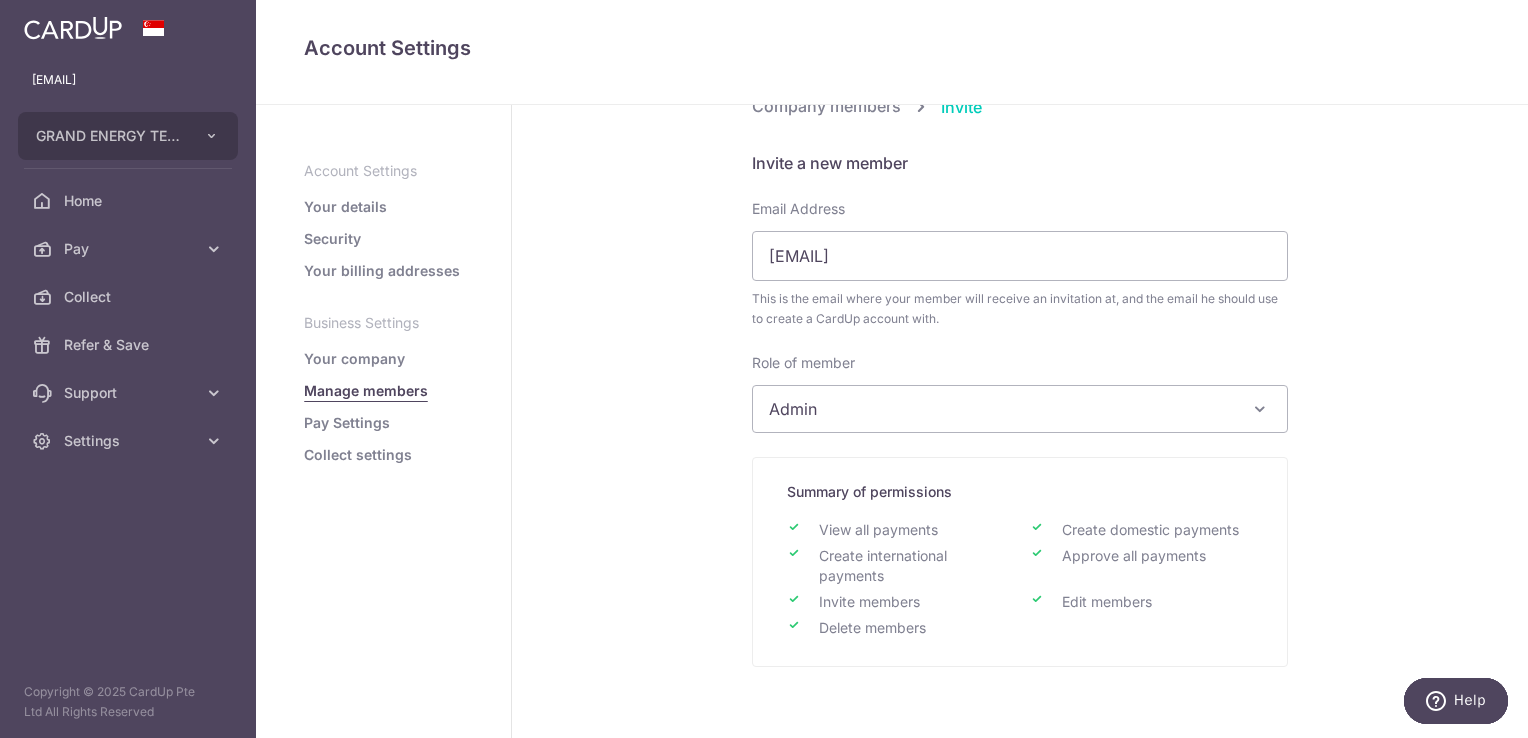 scroll, scrollTop: 100, scrollLeft: 0, axis: vertical 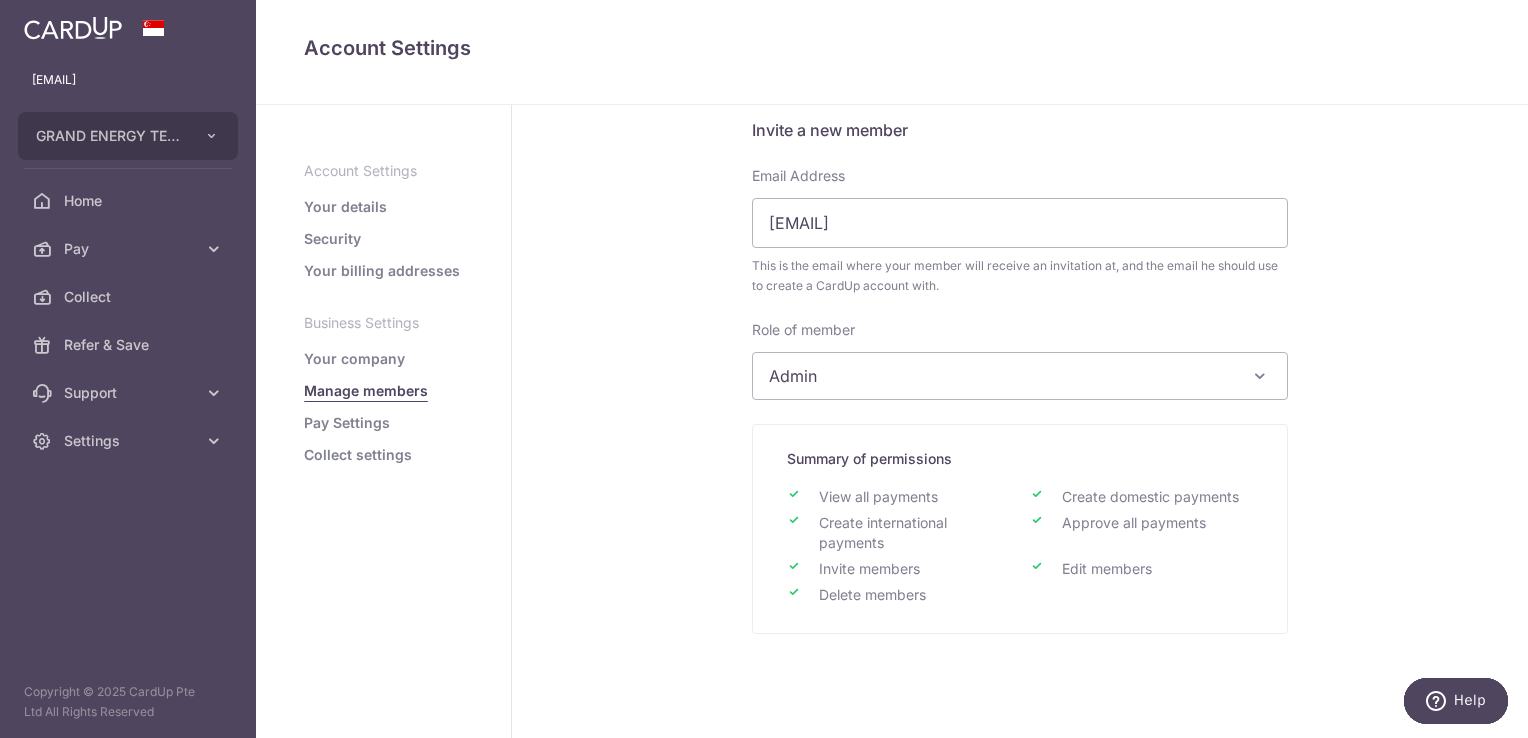 click at bounding box center [1260, 376] 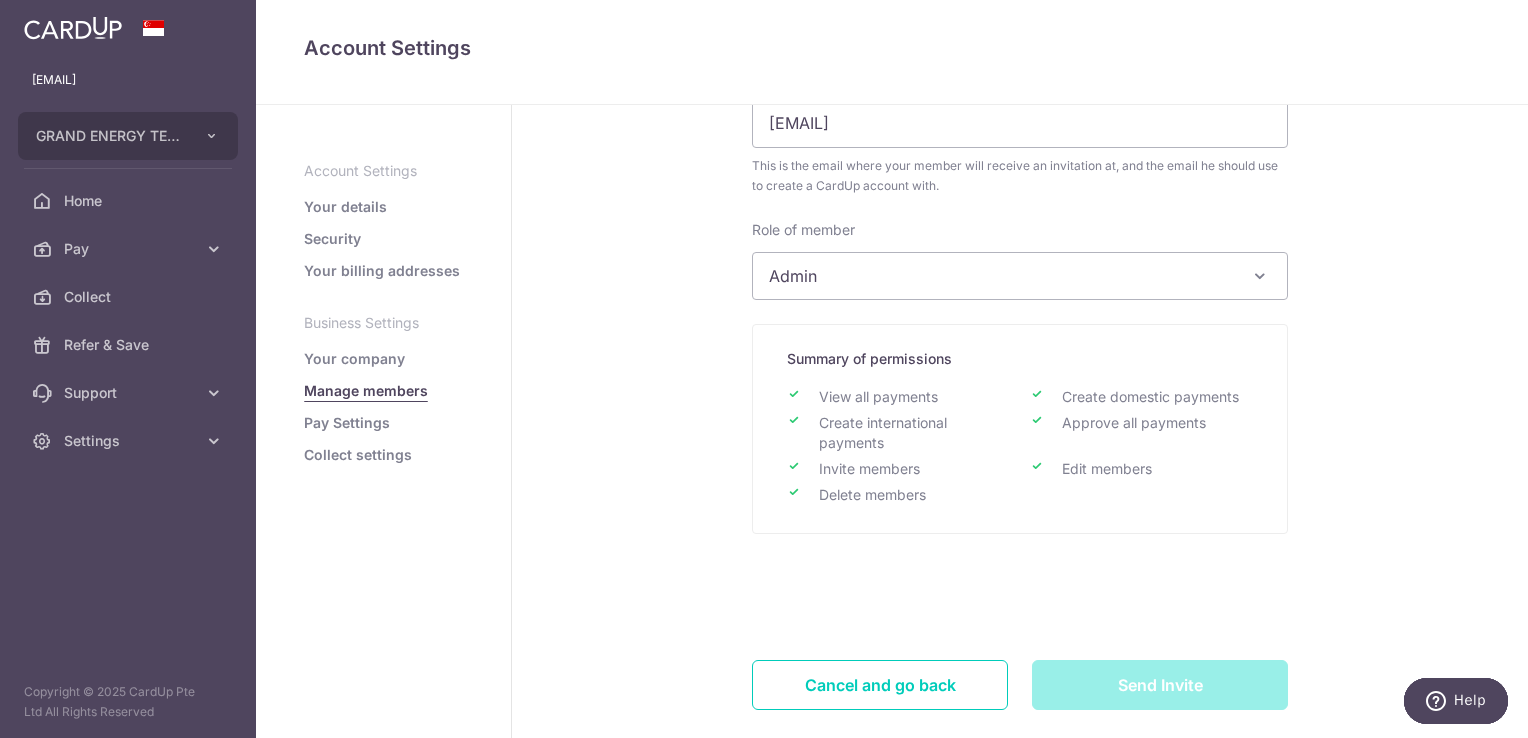 scroll, scrollTop: 290, scrollLeft: 0, axis: vertical 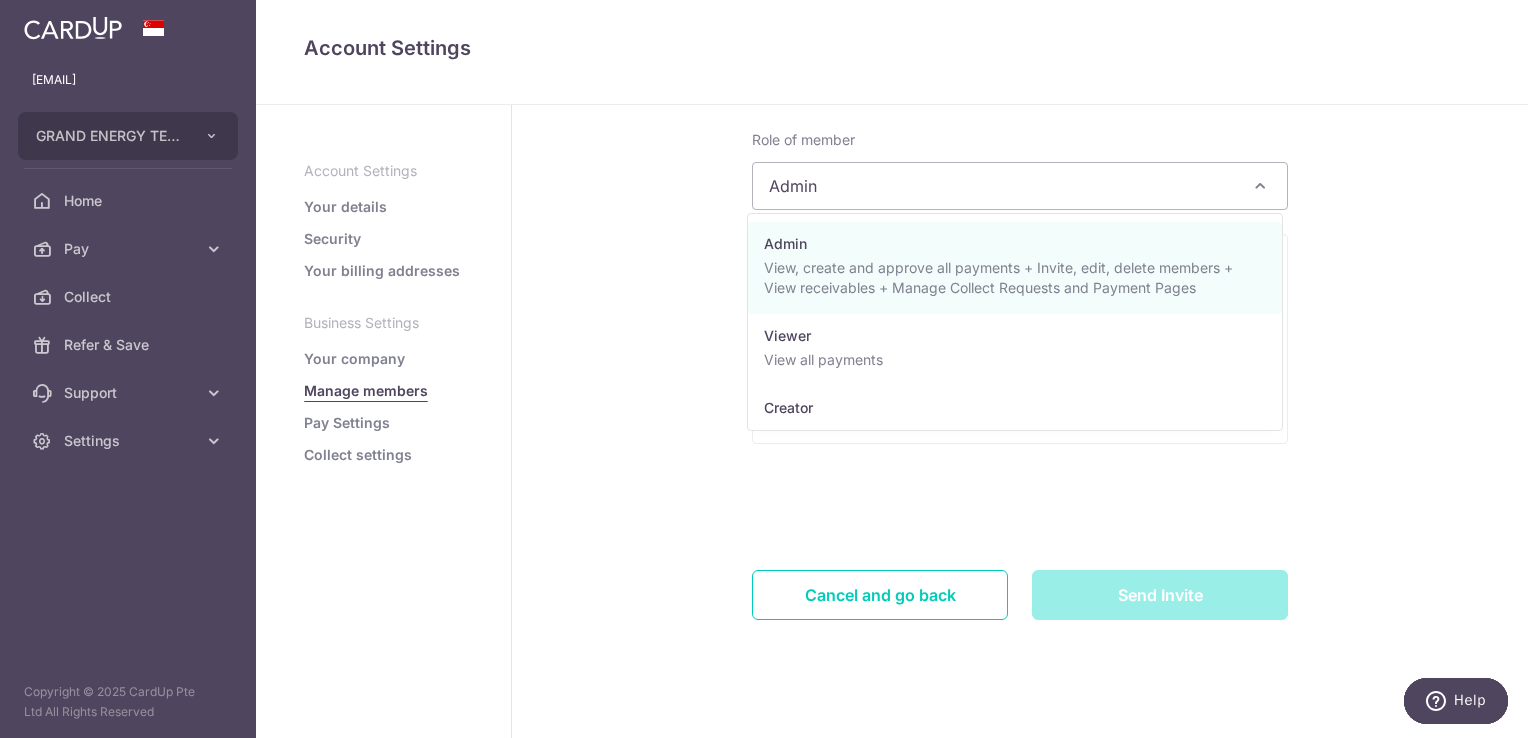 click on "Admin" at bounding box center (1020, 186) 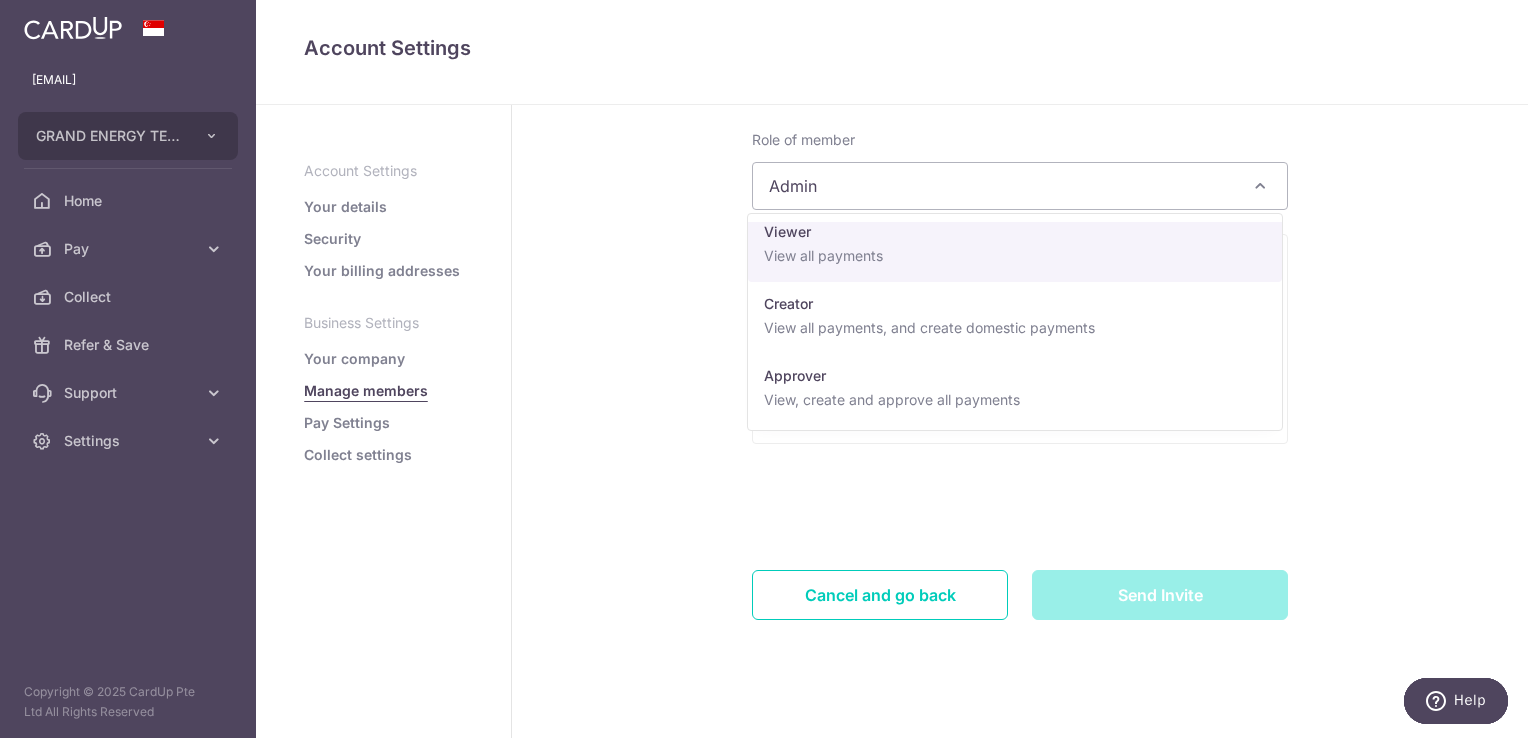 scroll, scrollTop: 108, scrollLeft: 0, axis: vertical 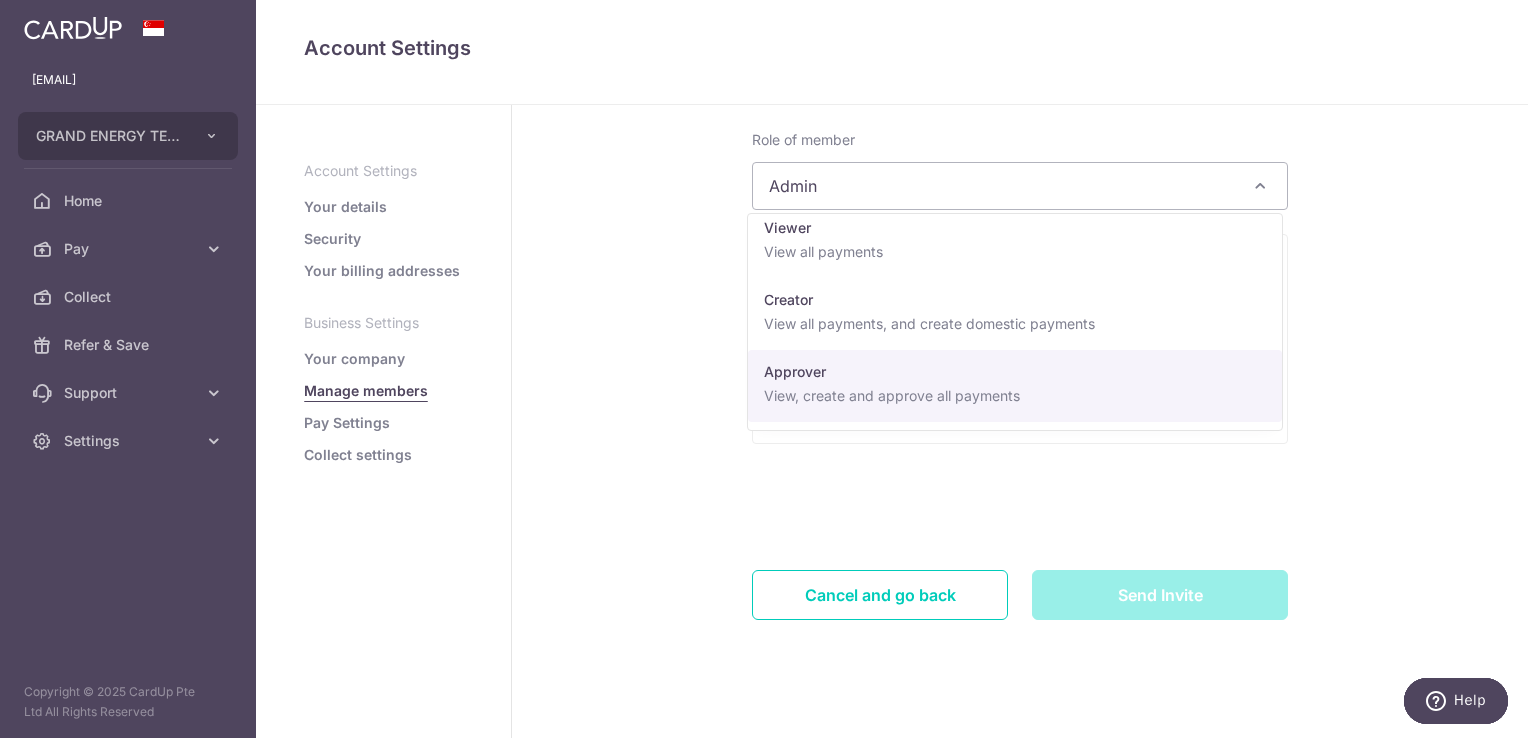 click on "Company members
Invite
Invite a new member
Email Address
sharon@getpl.com.sg
This is the email where your member will receive an invitation at, and the email he should use to create a CardUp account with.
Role of member
Select
Admin
Viewer
Creator
Approver Admin
Admin View, create and approve all payments + Invite, edit, delete members + View receivables + Manage Collect Requests and Payment Pages admin Viewer View all payments view_payments Creator View all payments, and create domestic payments create_payments Approver View, create and approve all payments approve_payments
Summary of permissions
View all payments
Create domestic payments" at bounding box center [1020, 276] 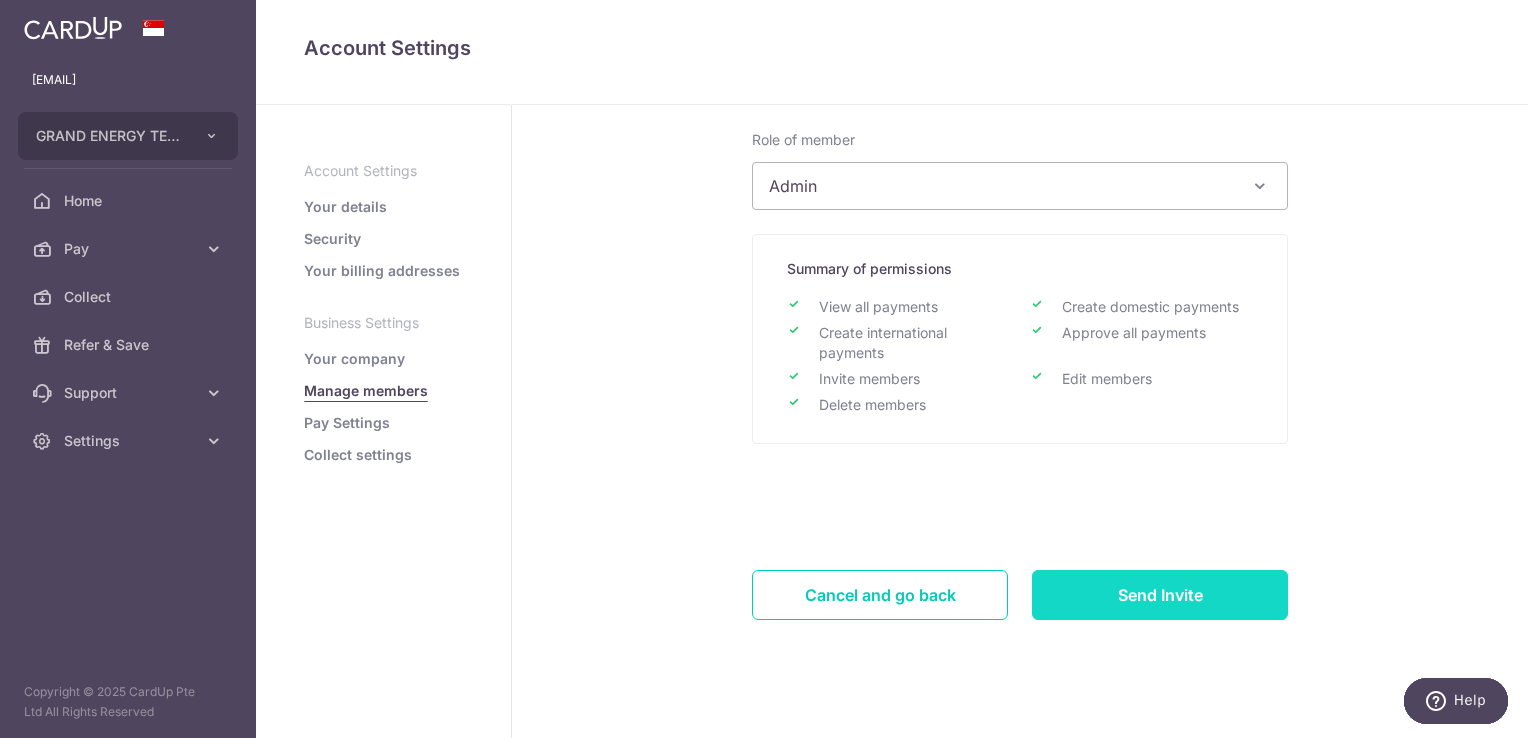 click on "Send Invite" at bounding box center [1160, 595] 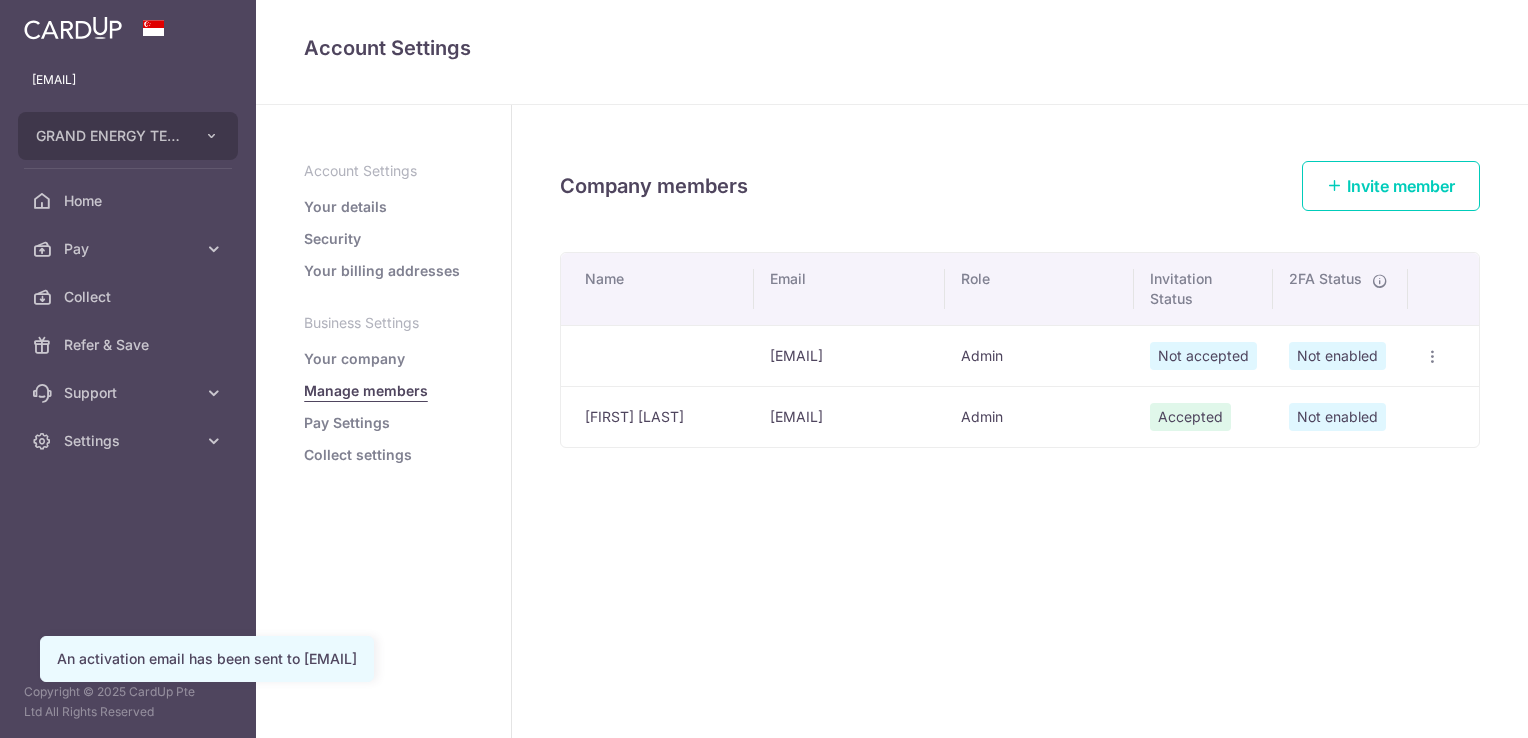 scroll, scrollTop: 0, scrollLeft: 0, axis: both 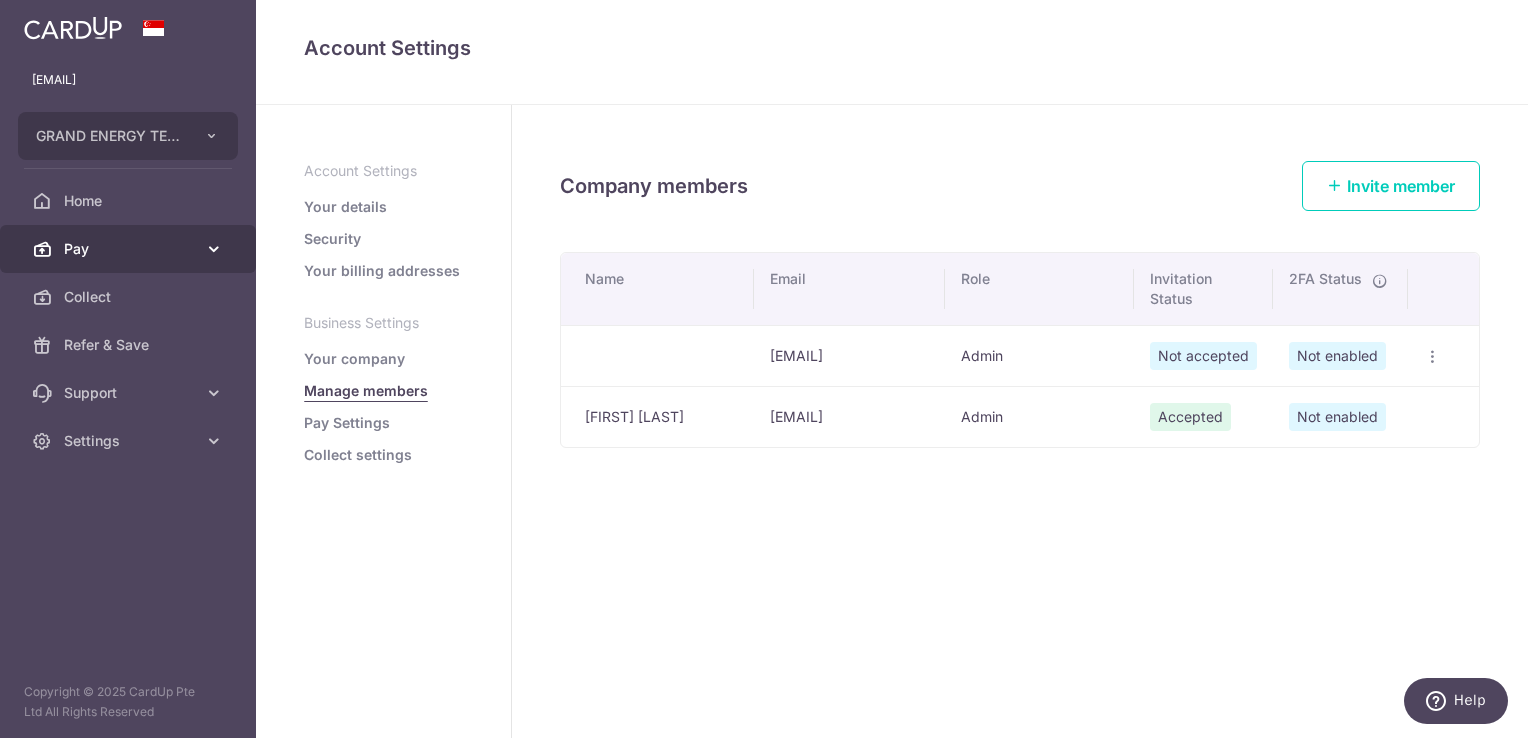 click at bounding box center (214, 249) 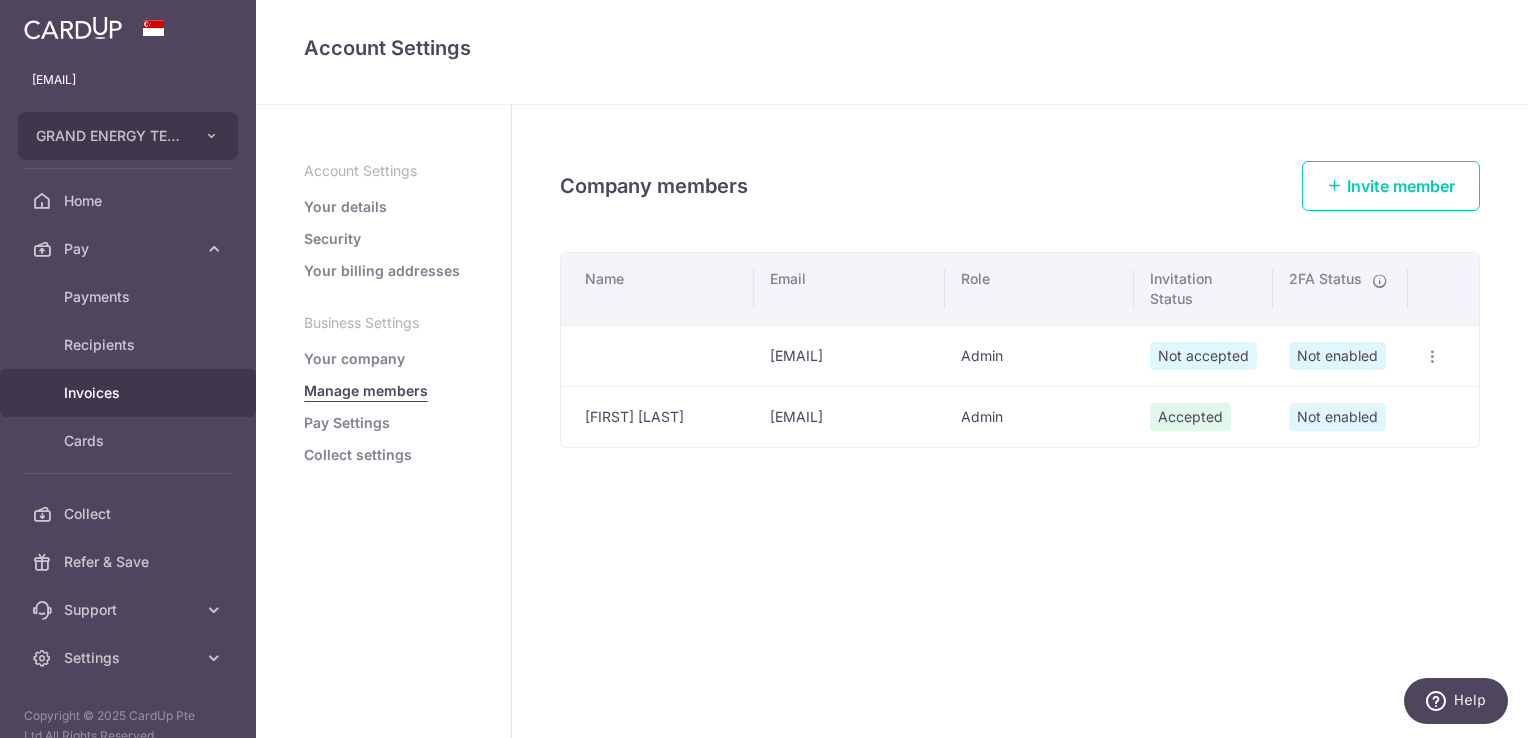 click on "Invoices" at bounding box center [130, 393] 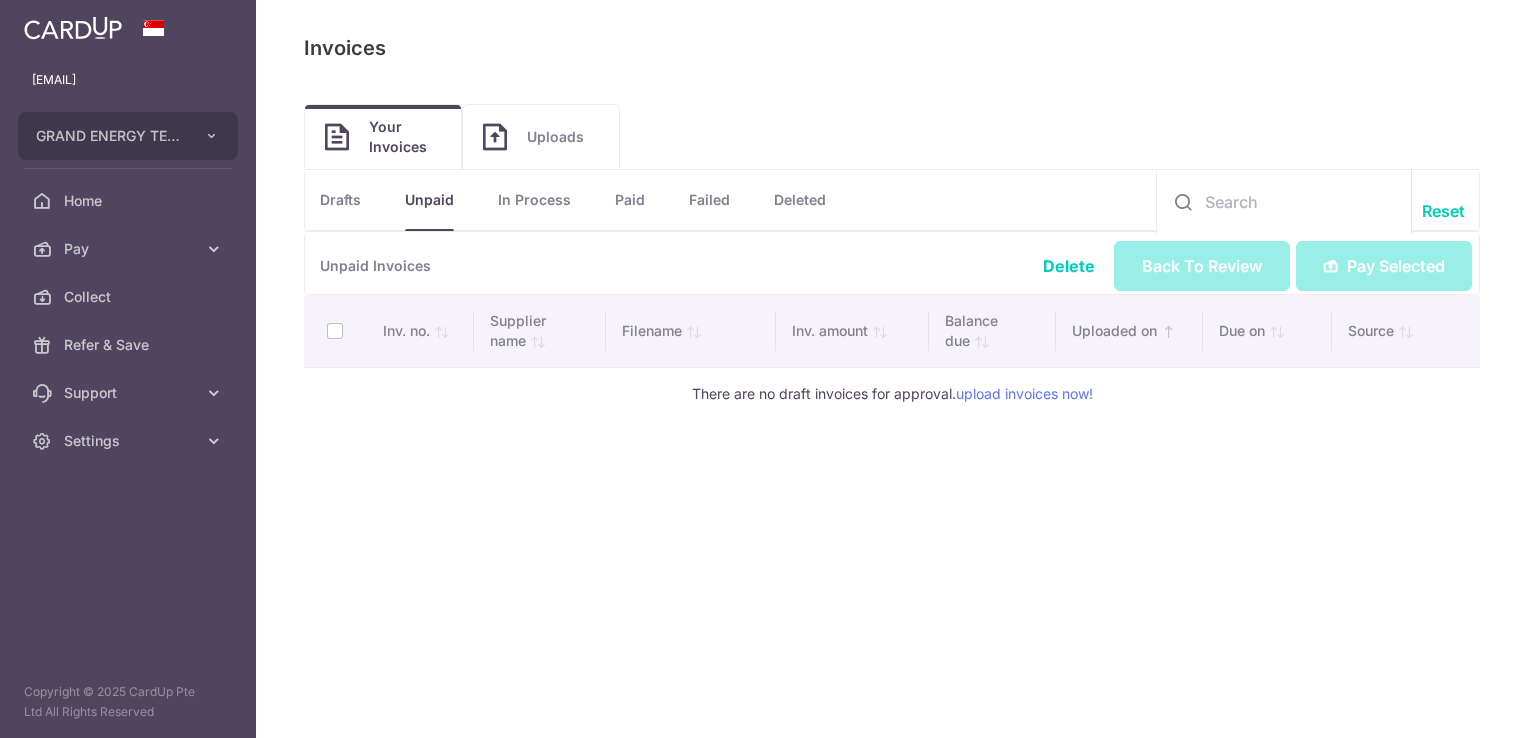 scroll, scrollTop: 0, scrollLeft: 0, axis: both 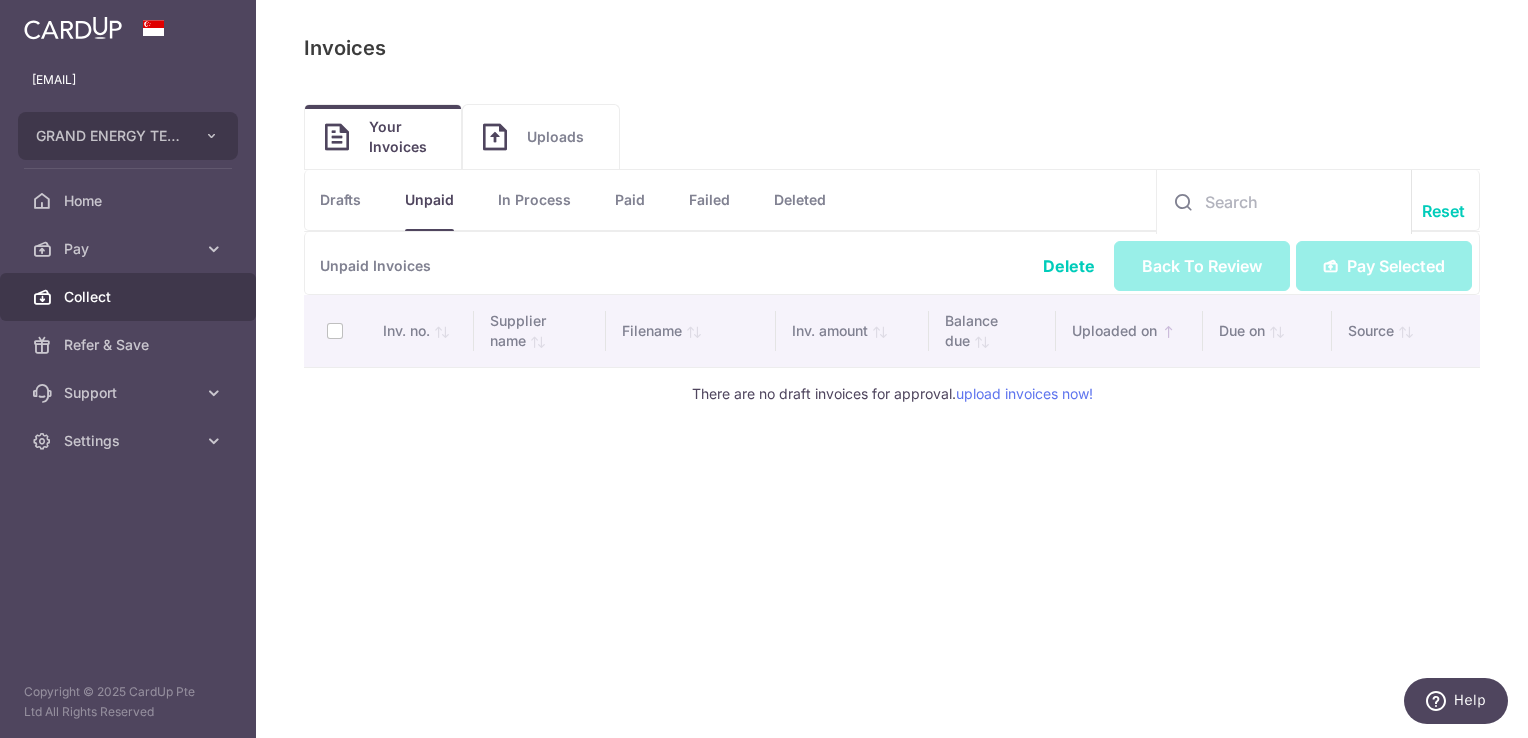 click on "Collect" at bounding box center [130, 297] 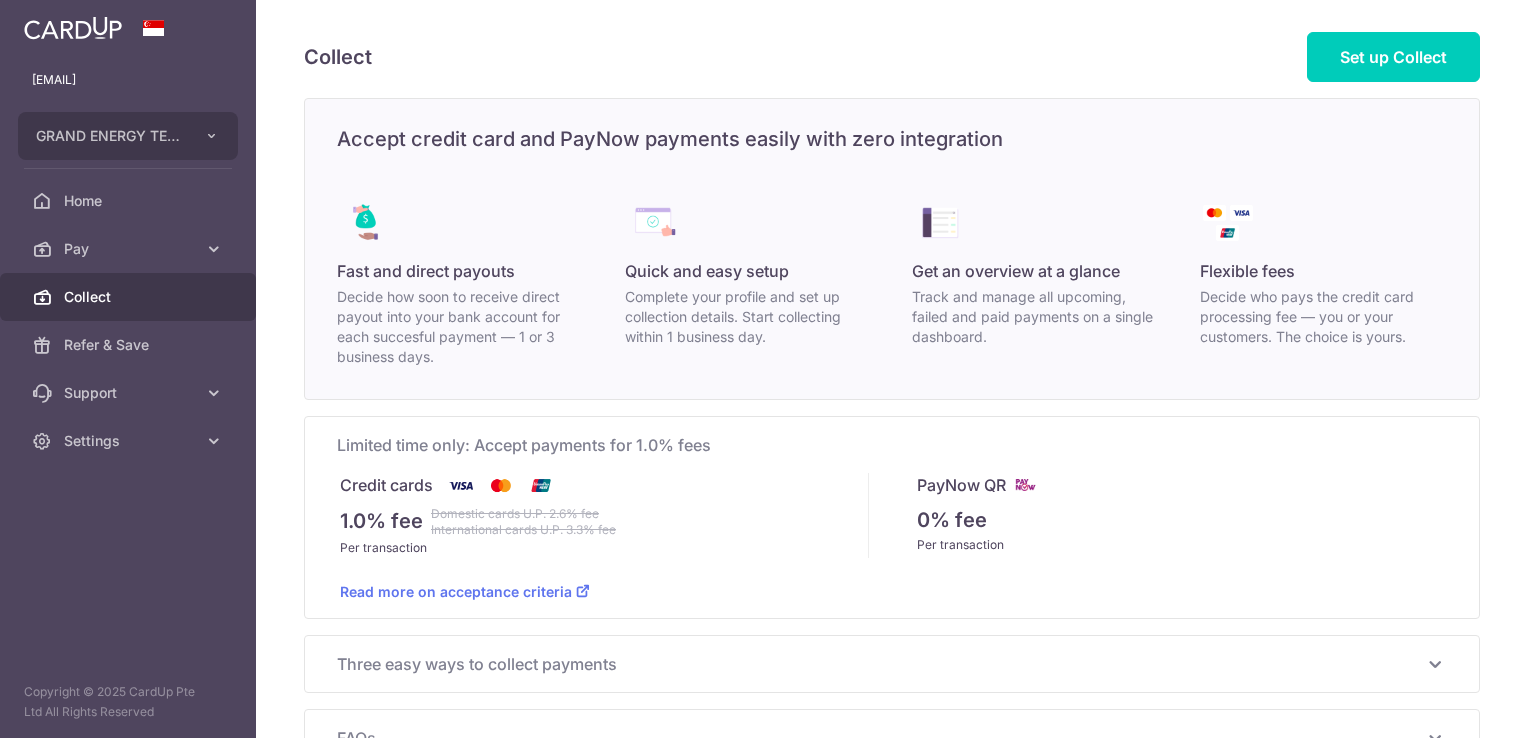 scroll, scrollTop: 0, scrollLeft: 0, axis: both 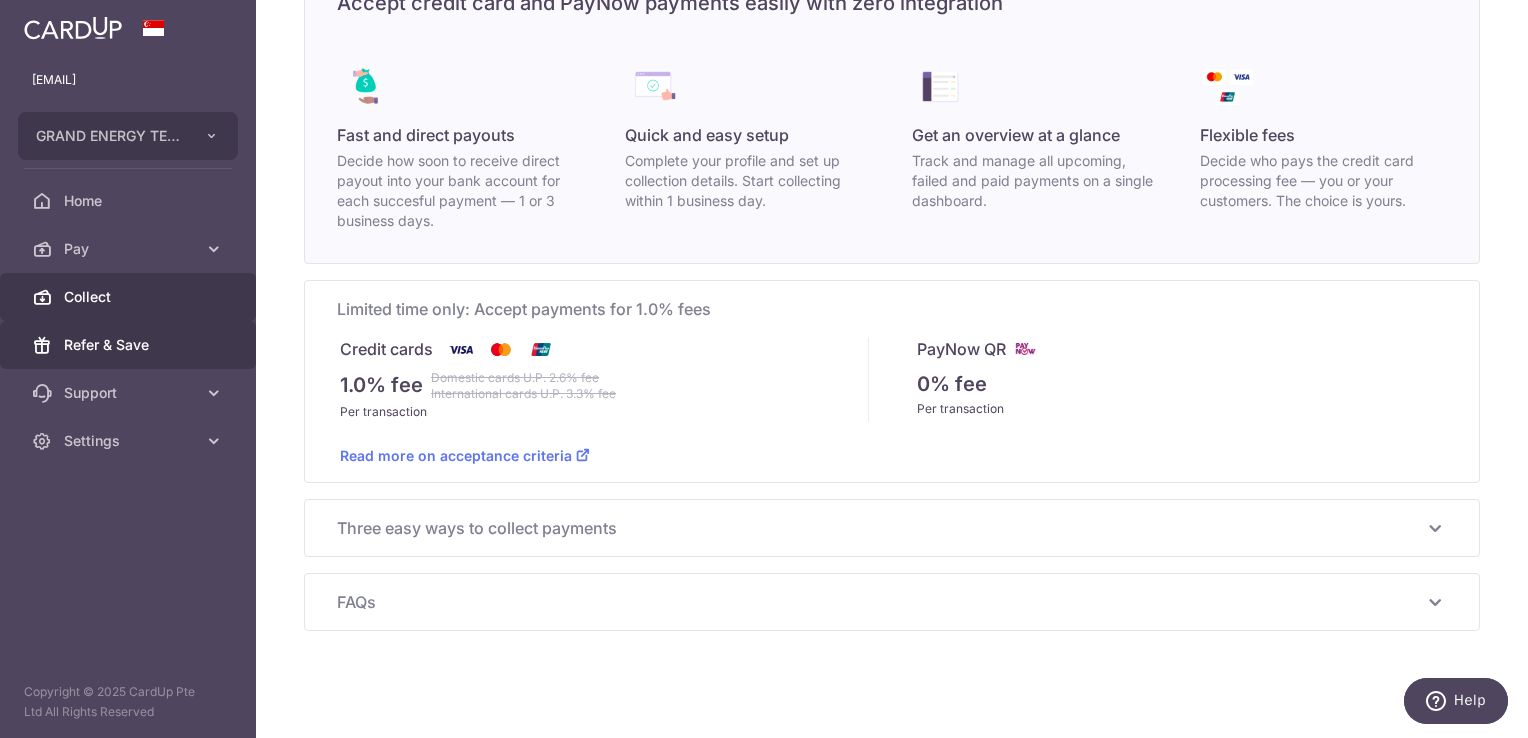 click on "Refer & Save" at bounding box center (130, 345) 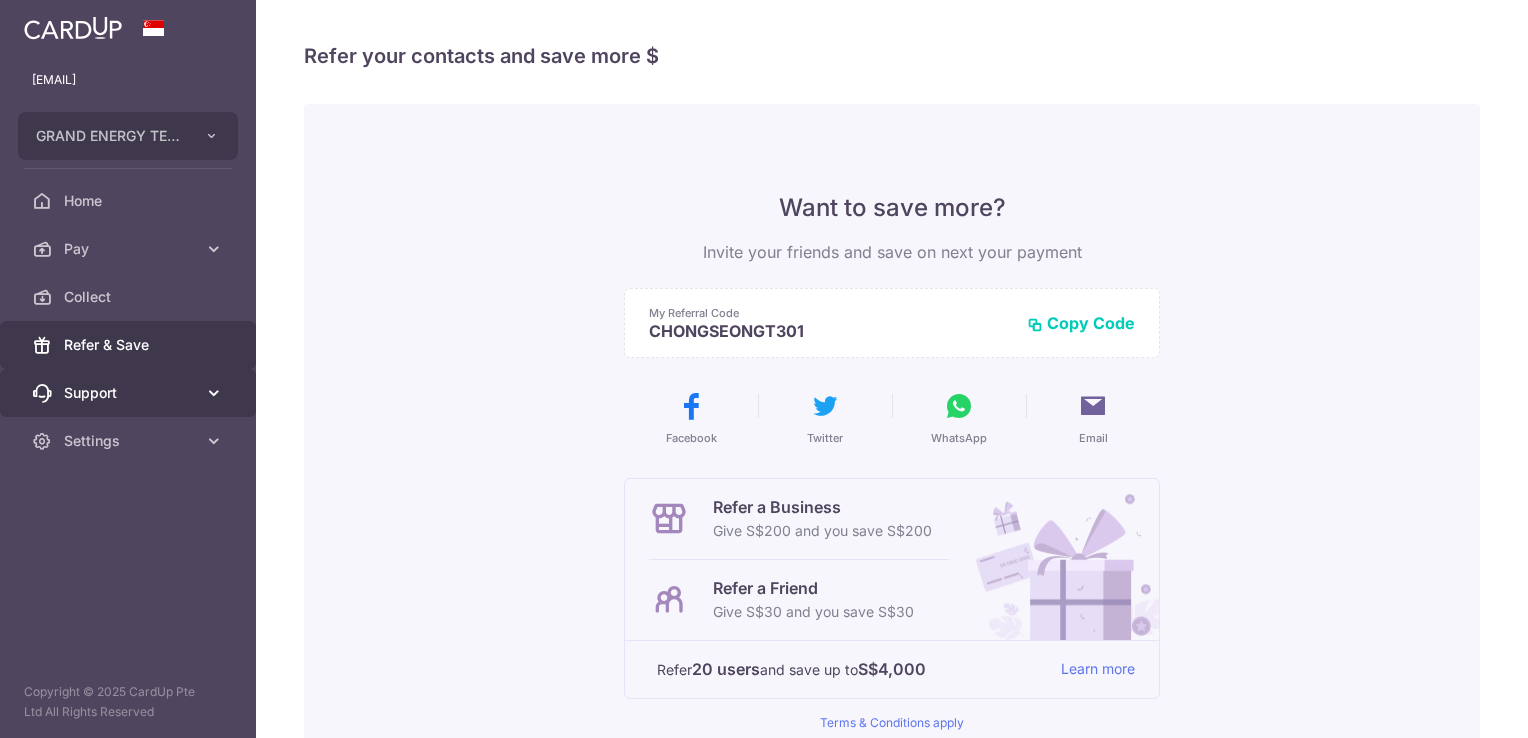 scroll, scrollTop: 0, scrollLeft: 0, axis: both 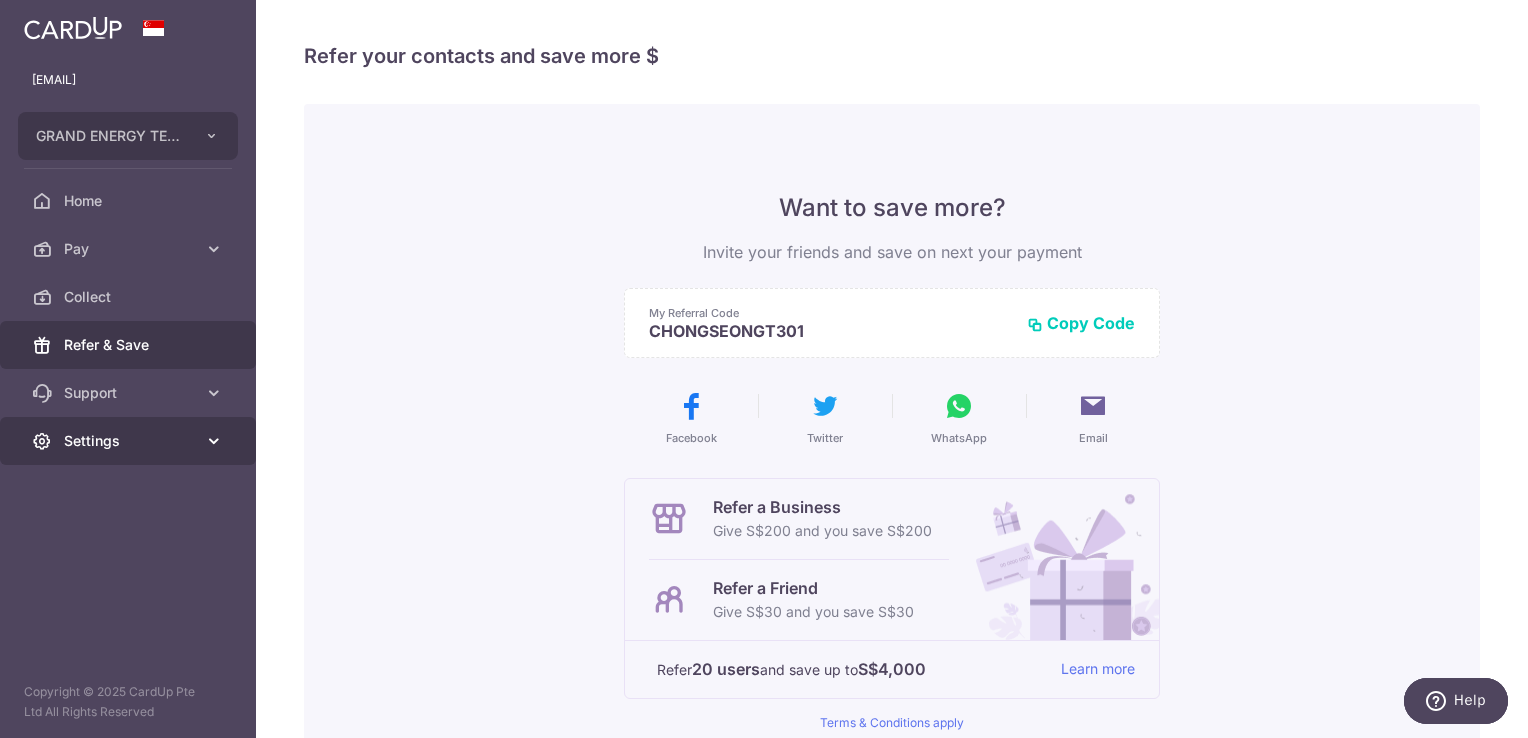 click at bounding box center (214, 441) 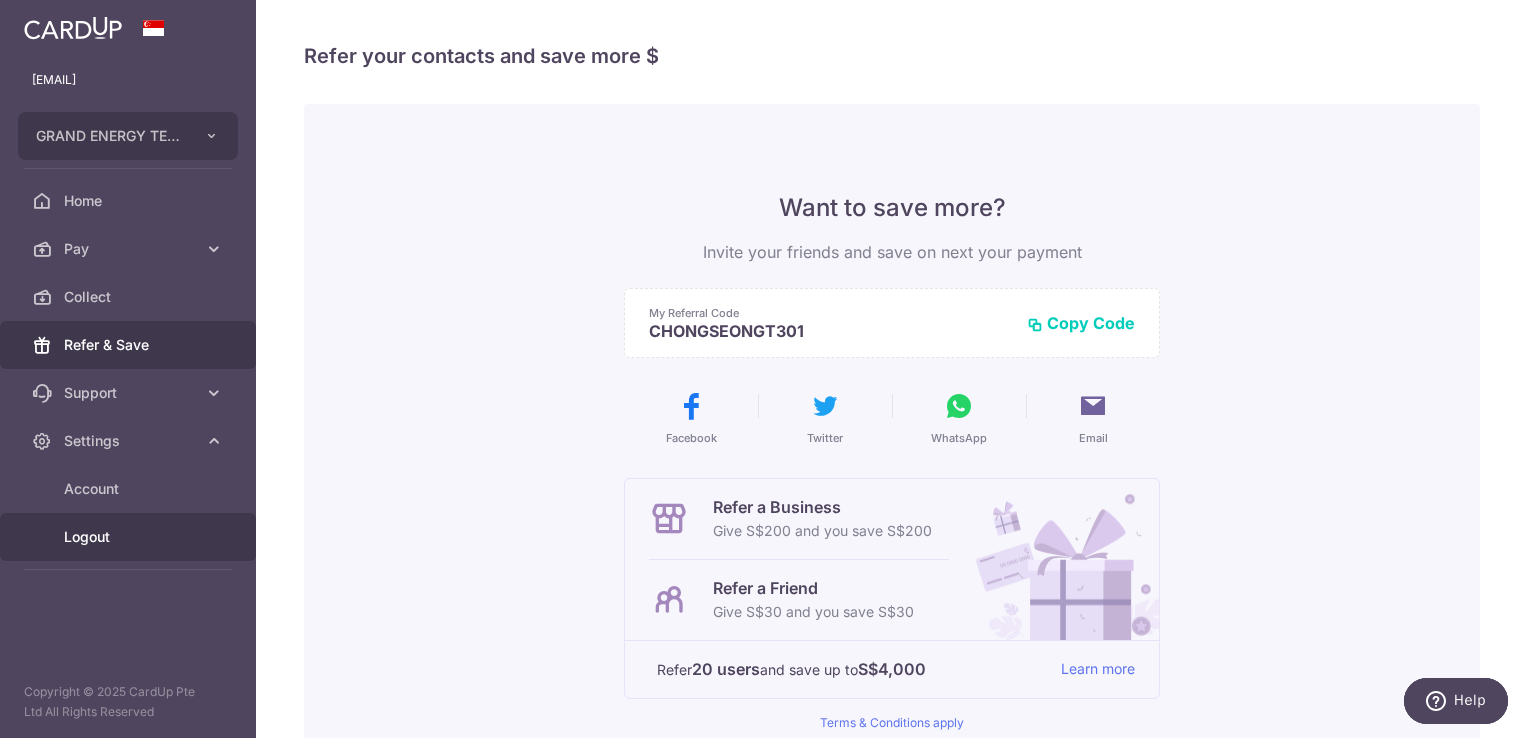 click on "Logout" at bounding box center (130, 537) 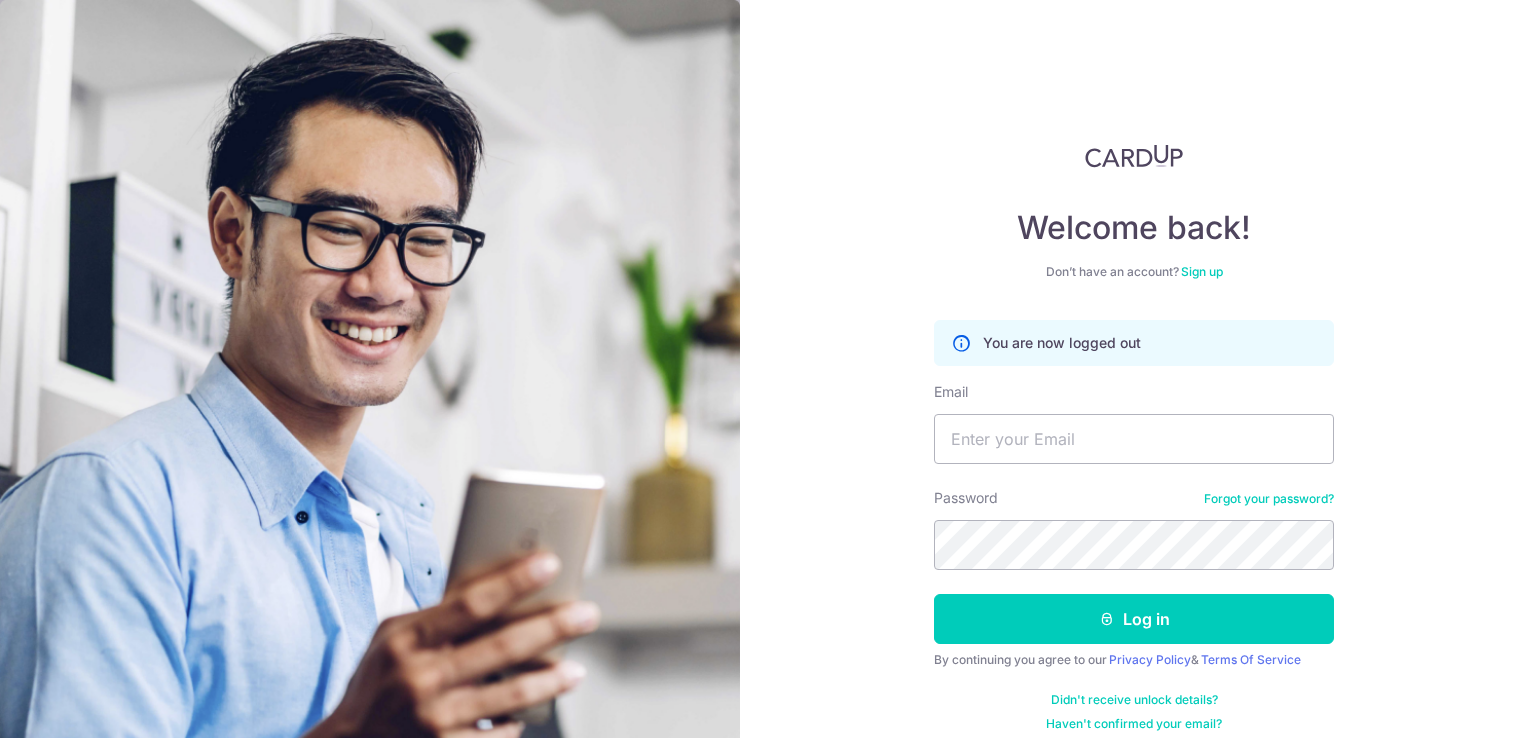 scroll, scrollTop: 0, scrollLeft: 0, axis: both 